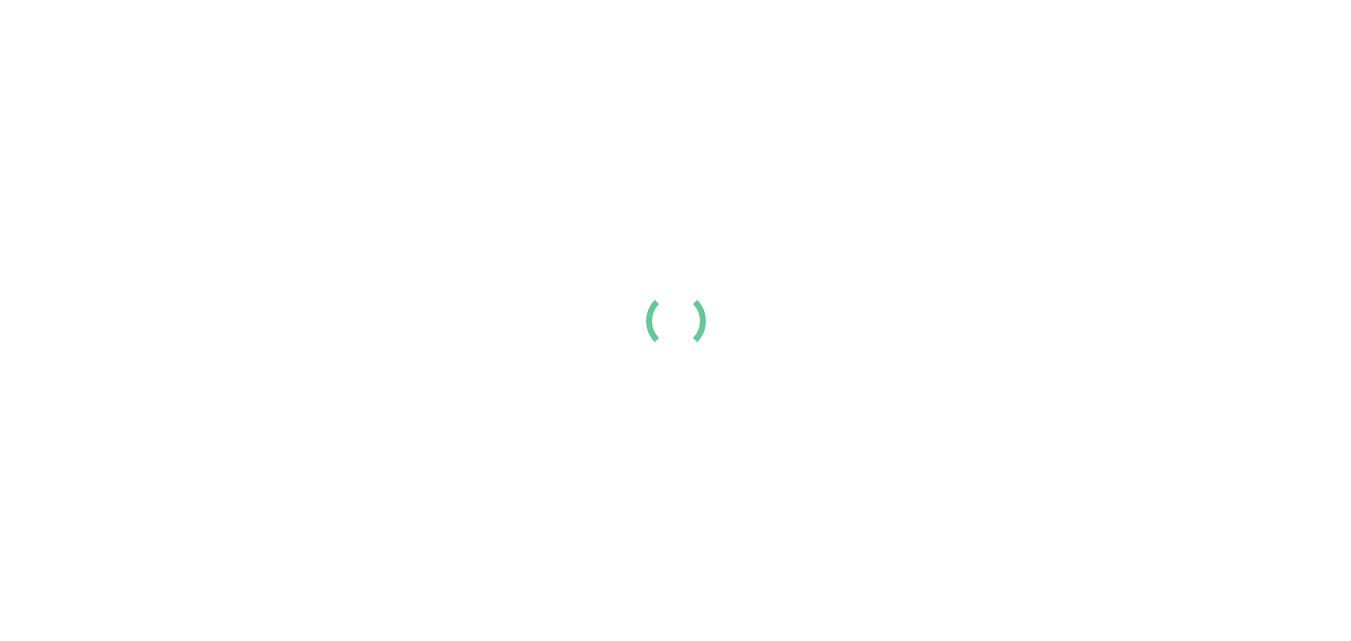 scroll, scrollTop: 0, scrollLeft: 0, axis: both 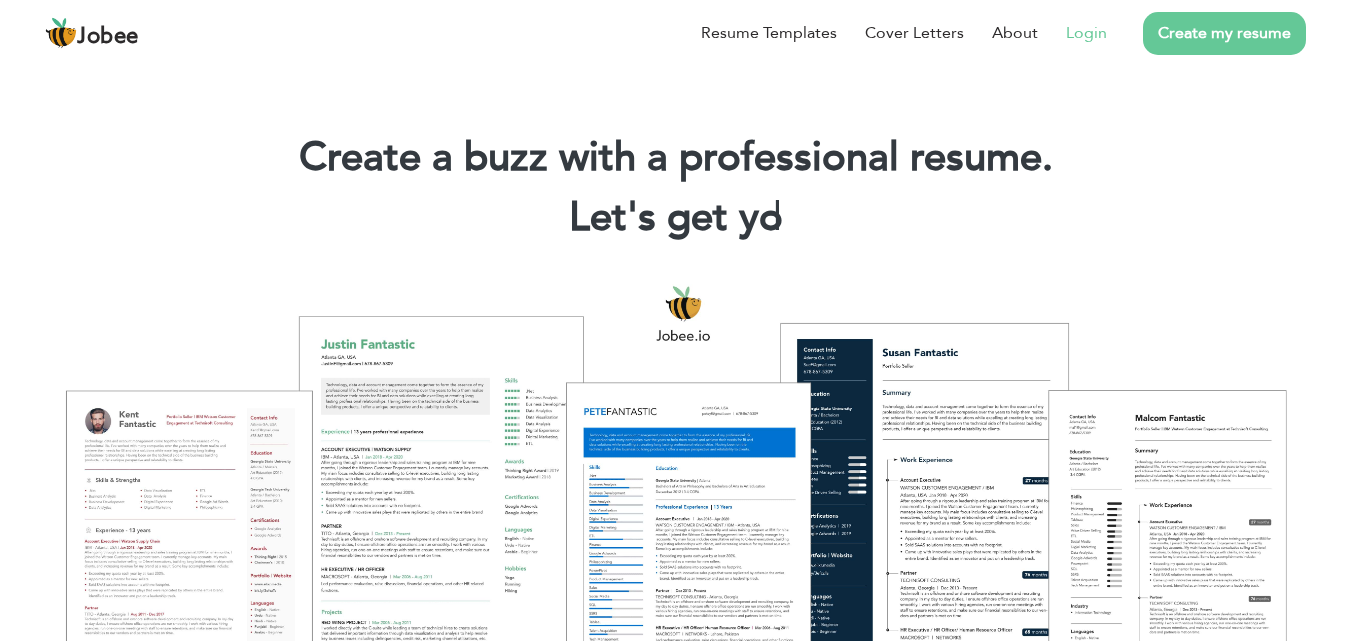 click on "Login" at bounding box center (1086, 33) 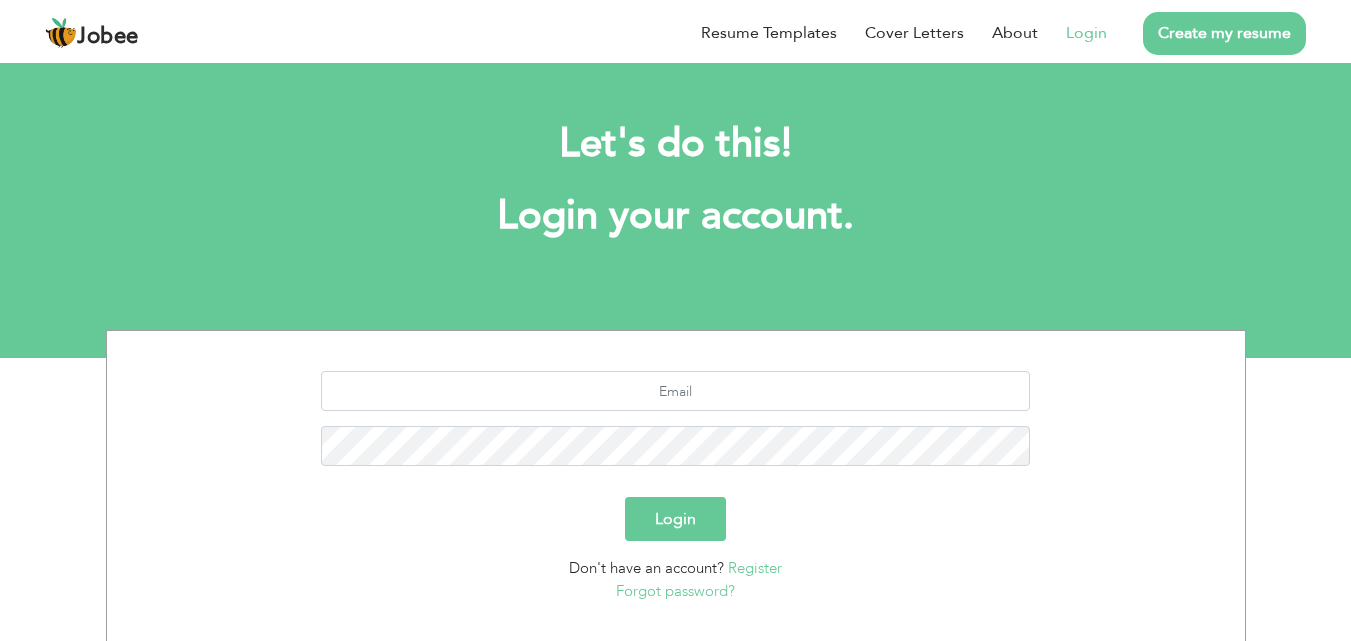 scroll, scrollTop: 0, scrollLeft: 0, axis: both 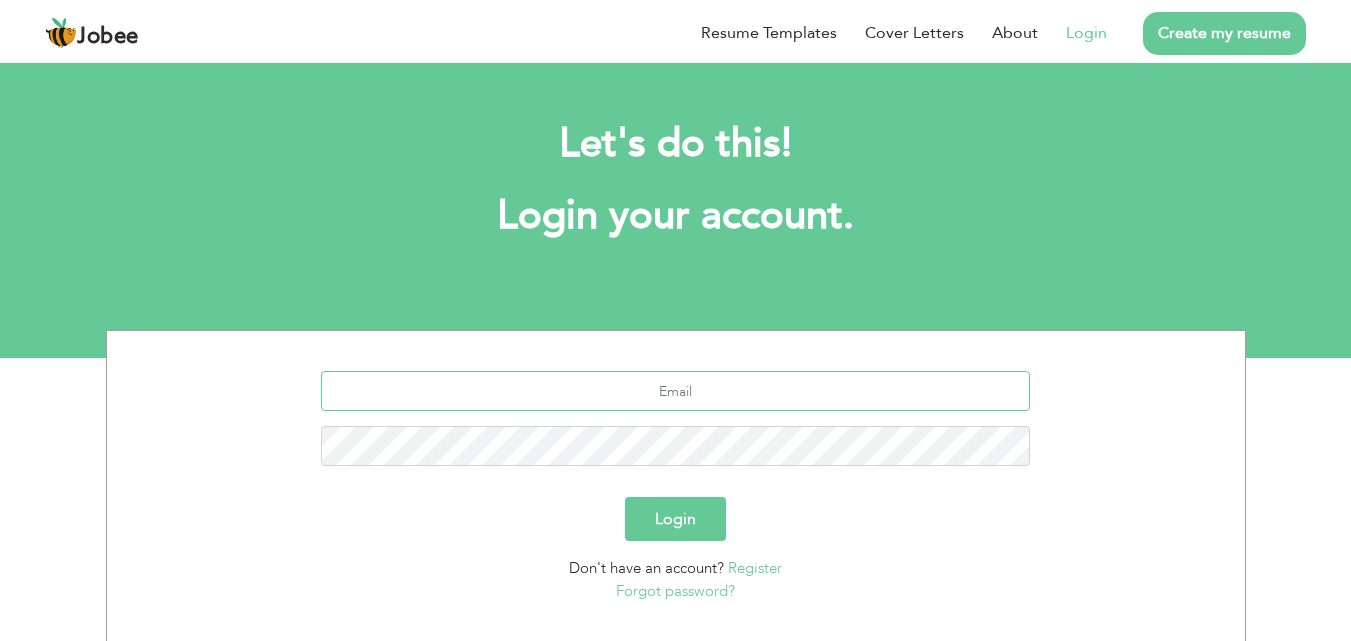 click at bounding box center [675, 391] 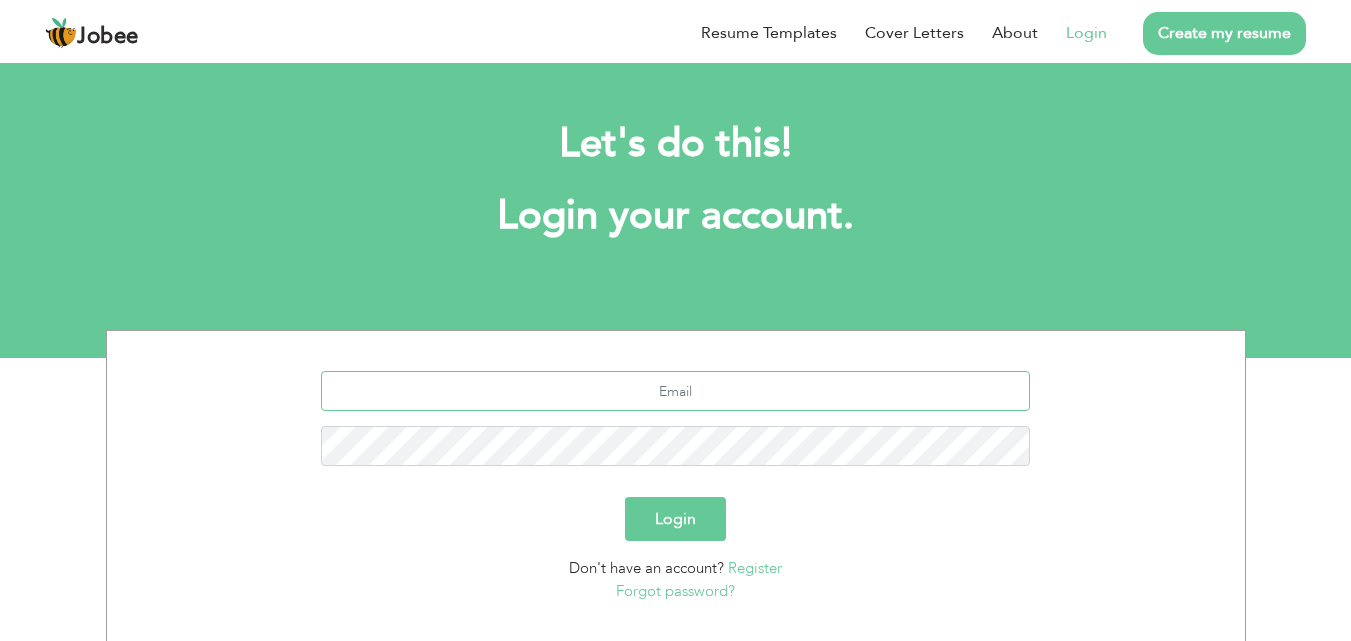 type on "[EMAIL]" 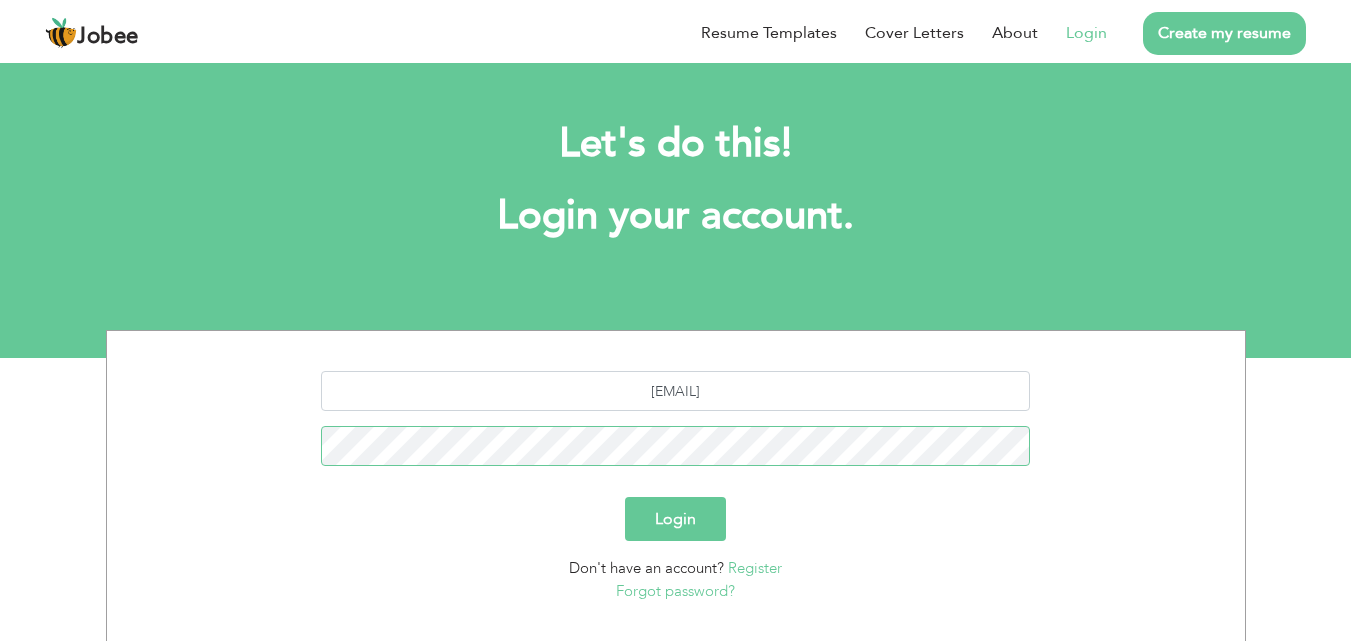 click on "Login" at bounding box center (675, 519) 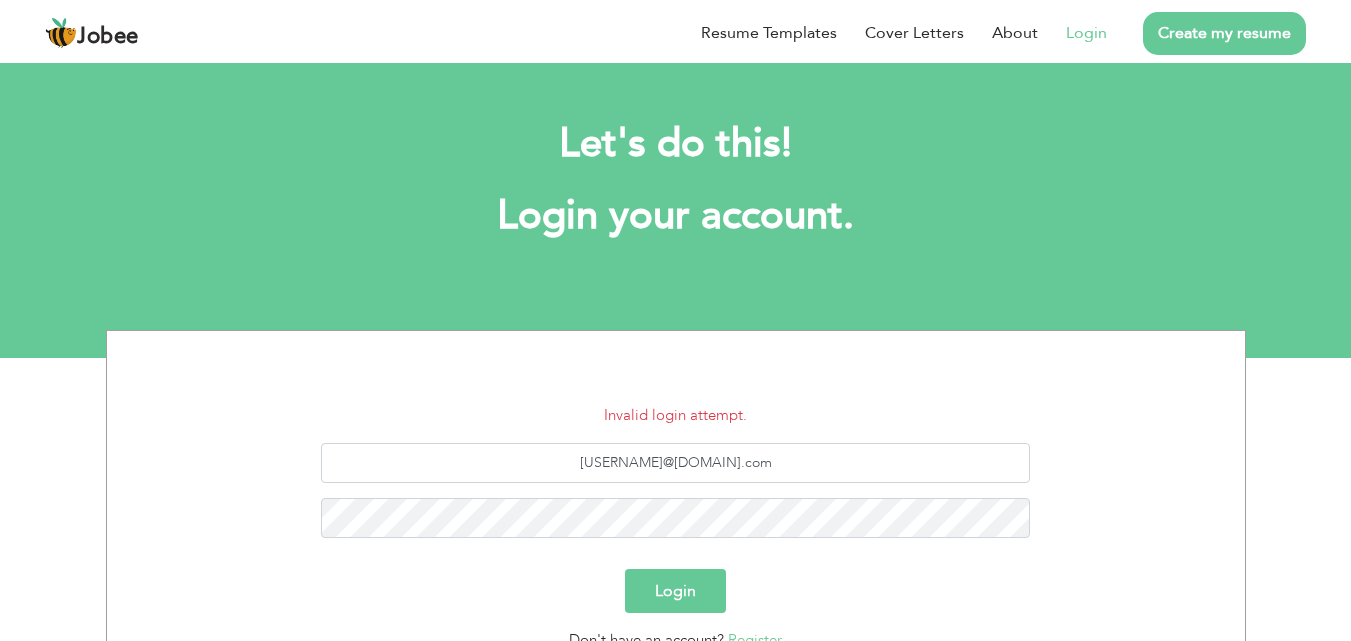 scroll, scrollTop: 0, scrollLeft: 0, axis: both 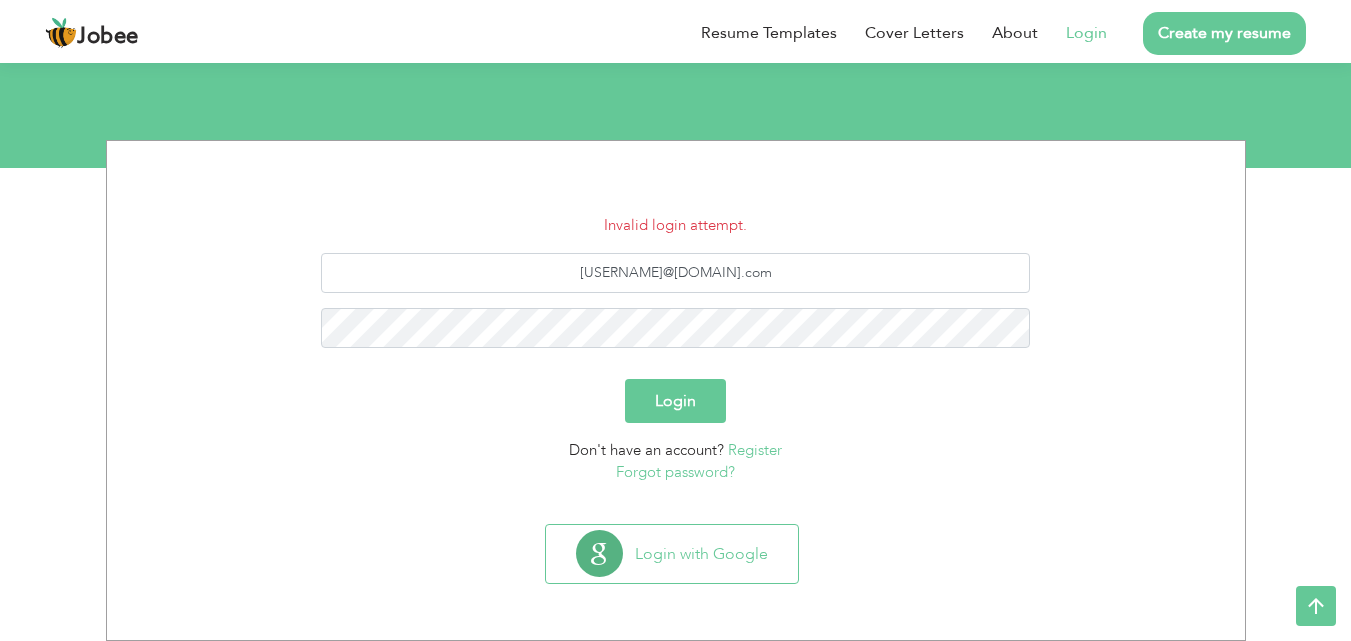 click on "Forgot password?" at bounding box center [675, 472] 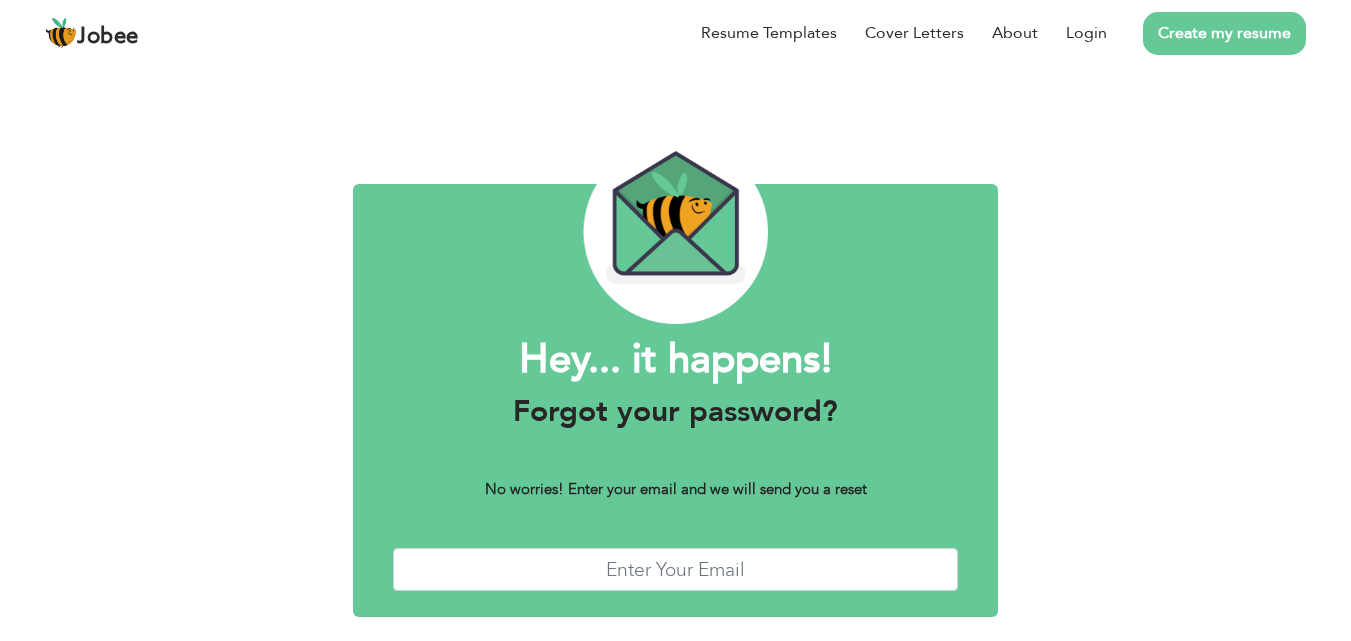 scroll, scrollTop: 0, scrollLeft: 0, axis: both 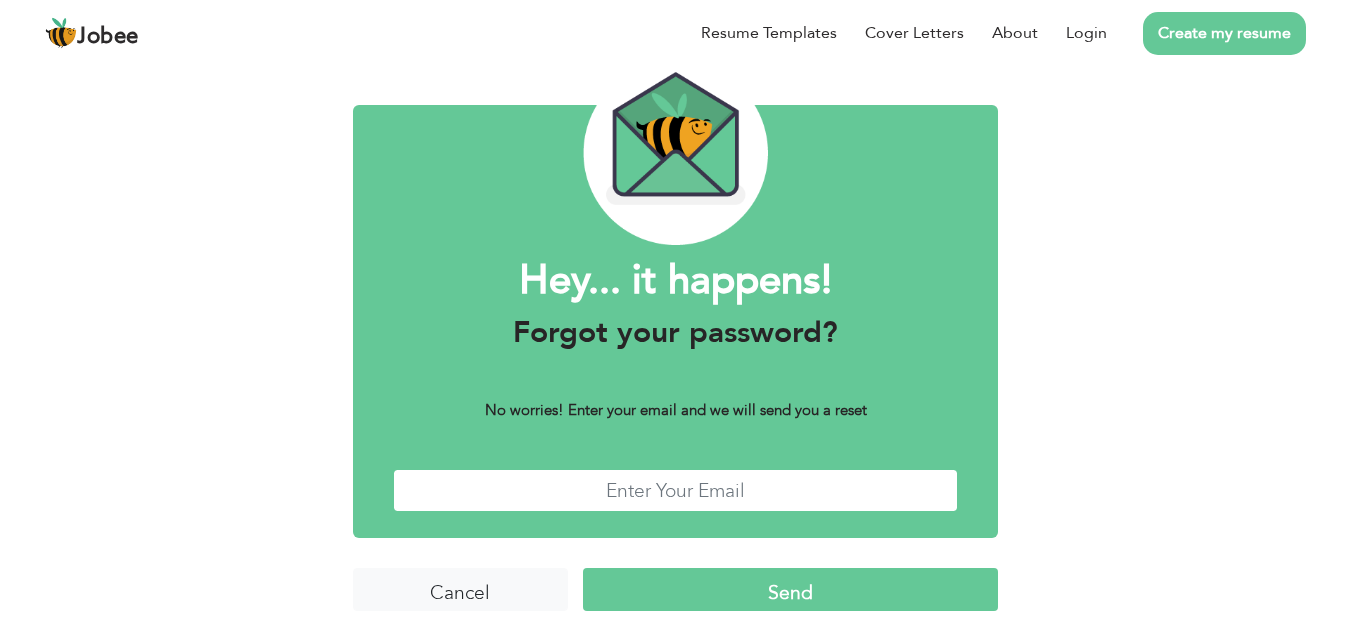 click at bounding box center [676, 490] 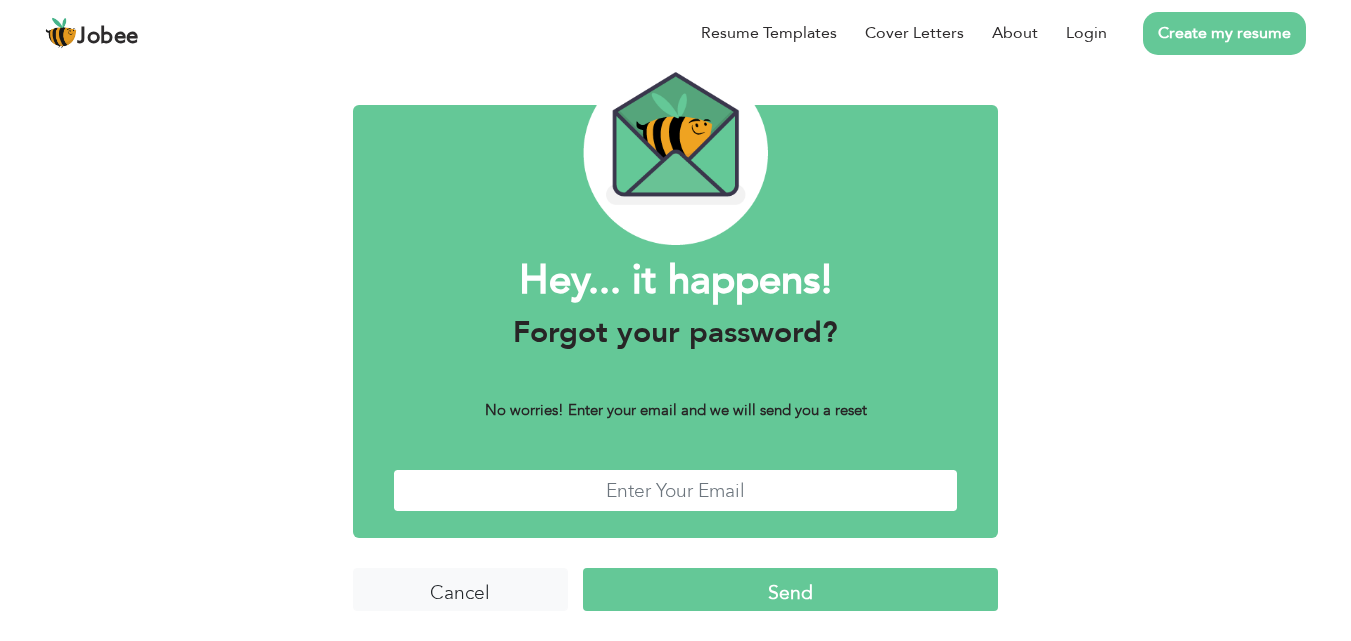 type on "[EMAIL]" 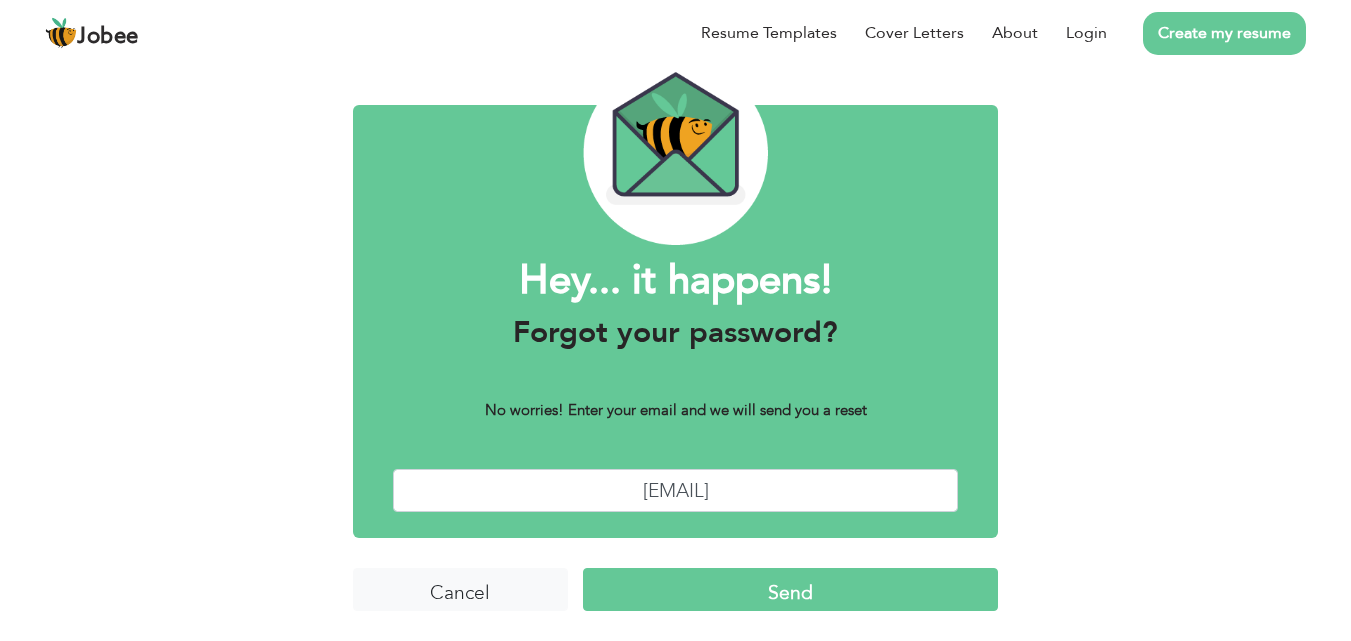 click on "Send" at bounding box center (790, 589) 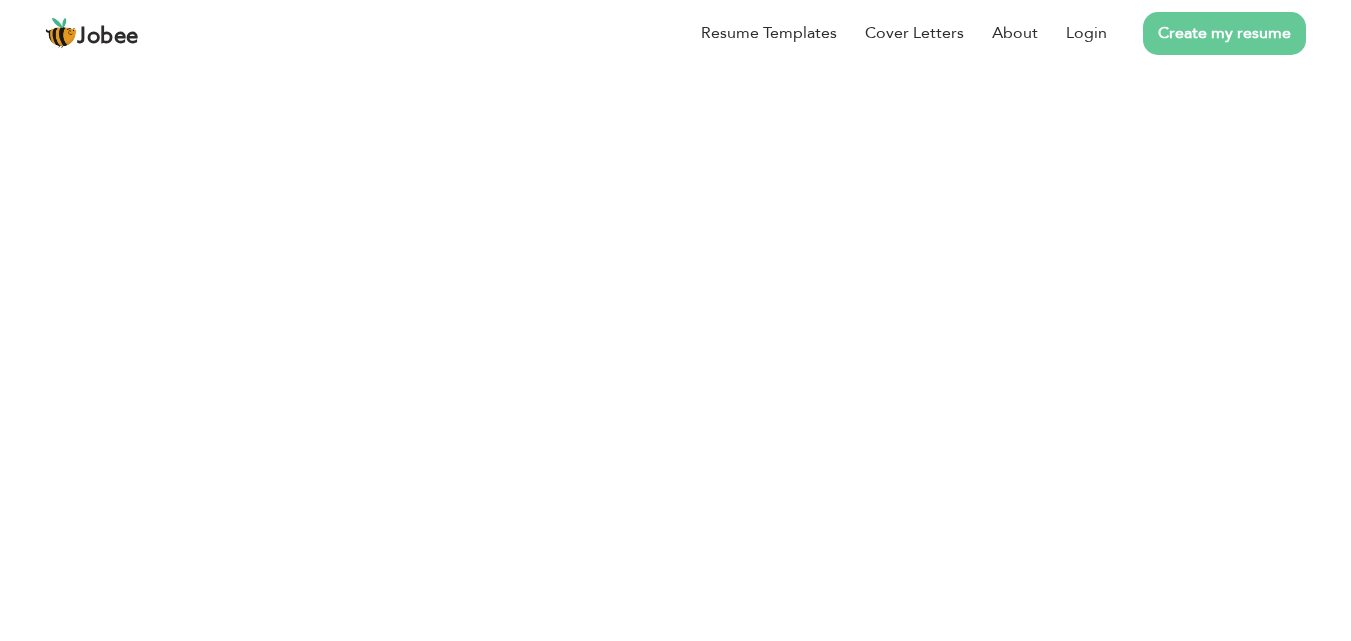 scroll, scrollTop: 0, scrollLeft: 0, axis: both 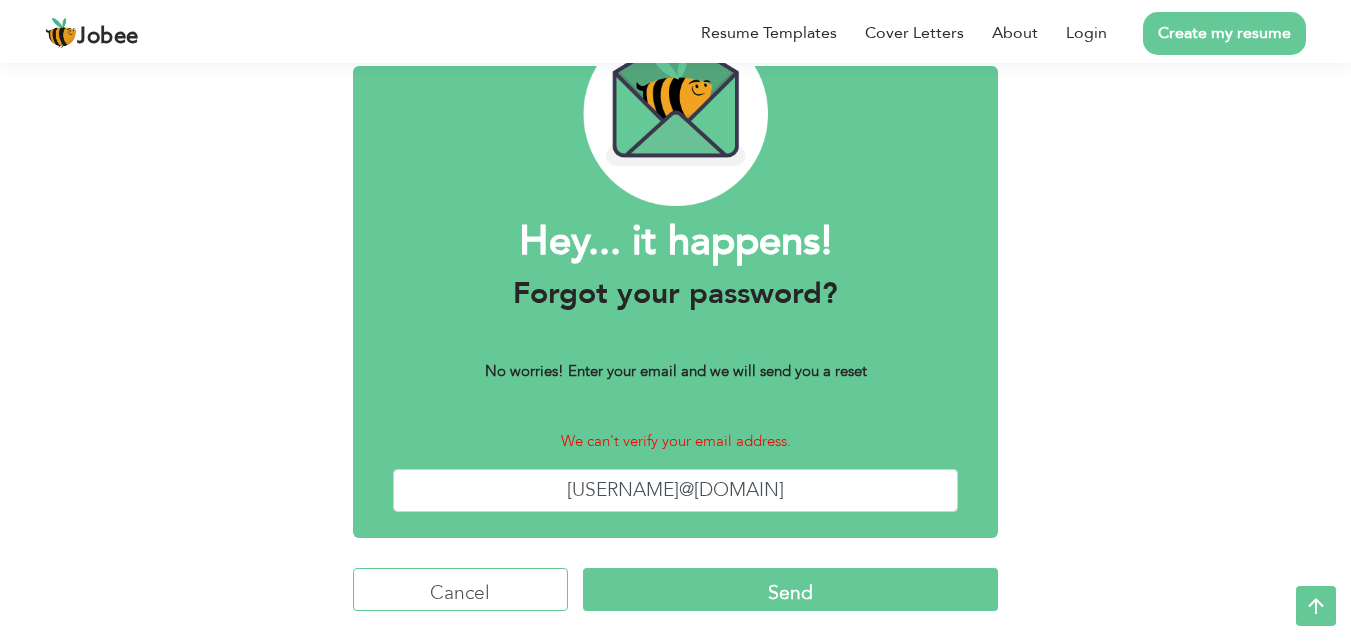 click on "Cancel" at bounding box center (460, 589) 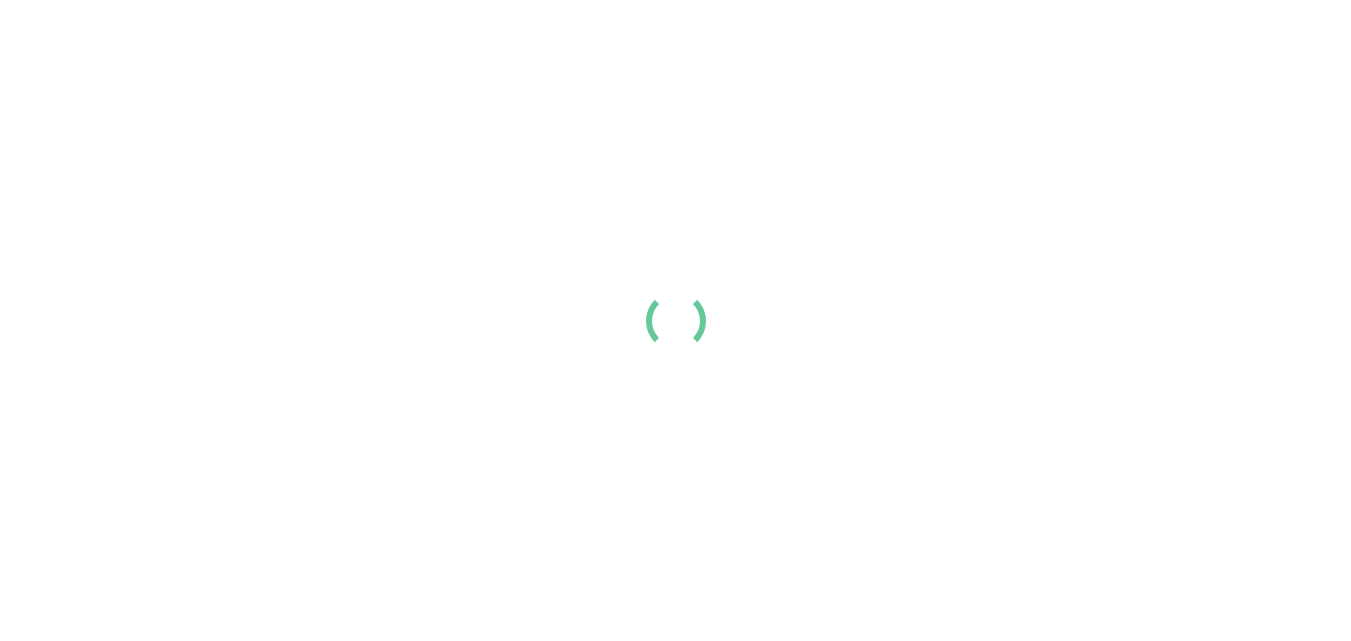 scroll, scrollTop: 0, scrollLeft: 0, axis: both 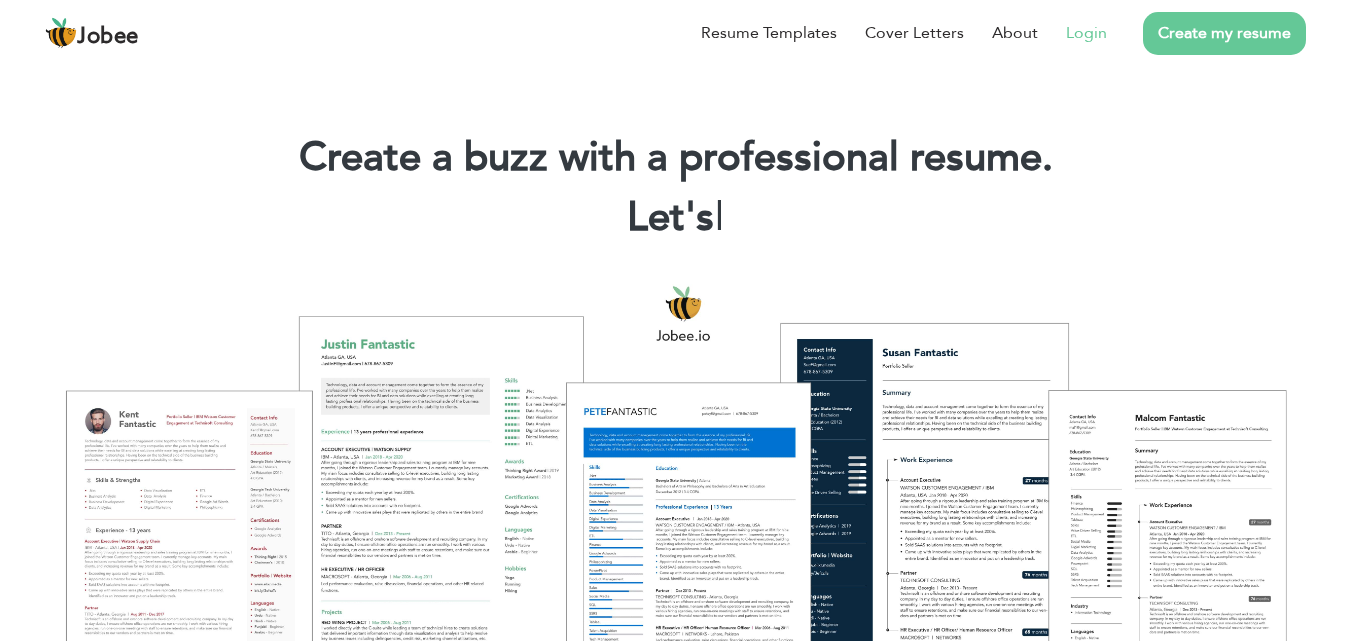 click on "Login" at bounding box center [1086, 33] 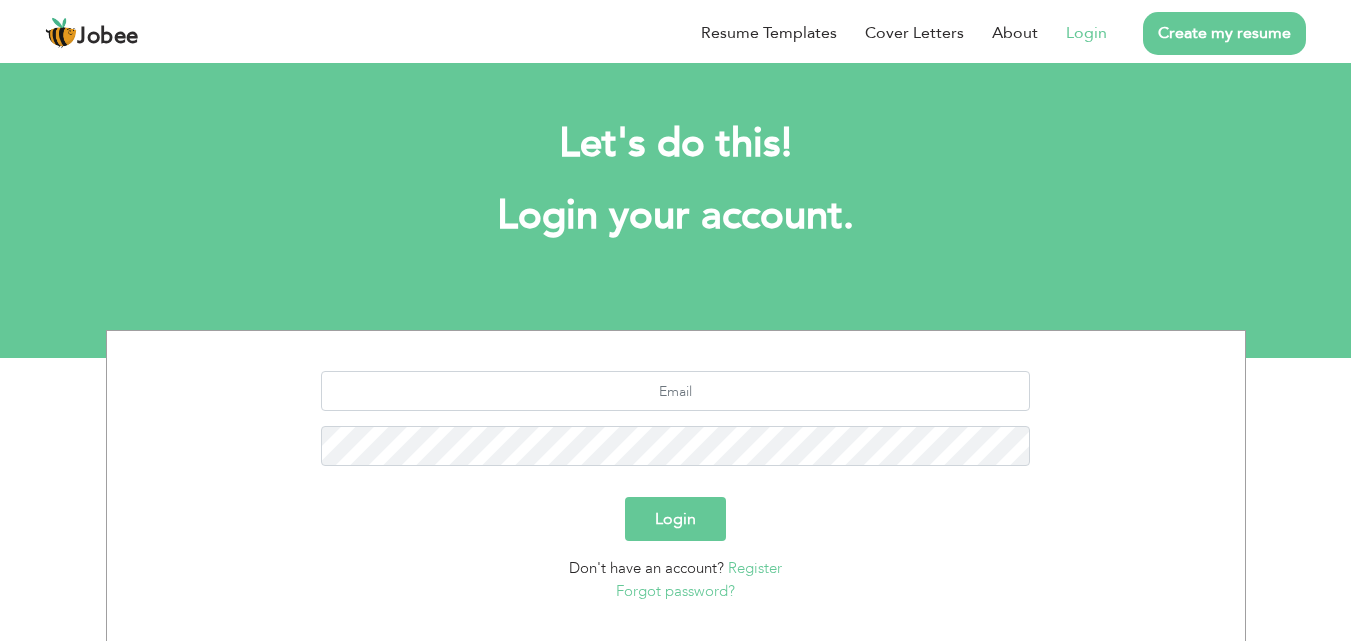 scroll, scrollTop: 0, scrollLeft: 0, axis: both 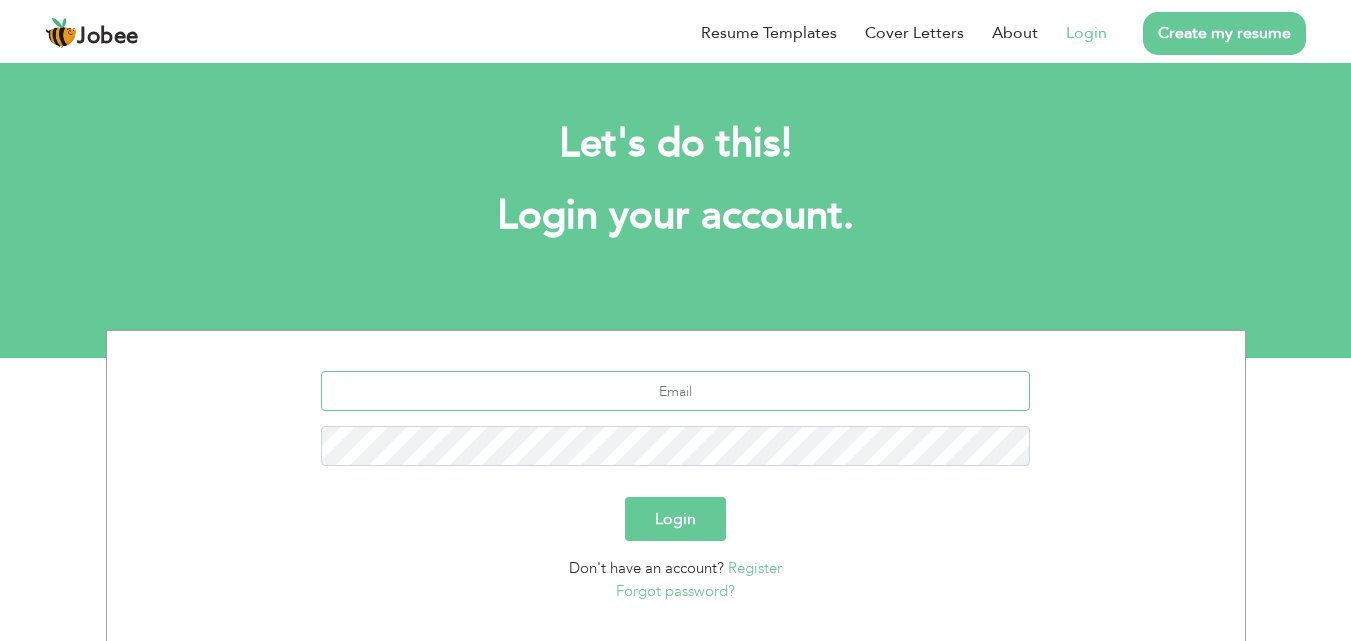 click at bounding box center [675, 391] 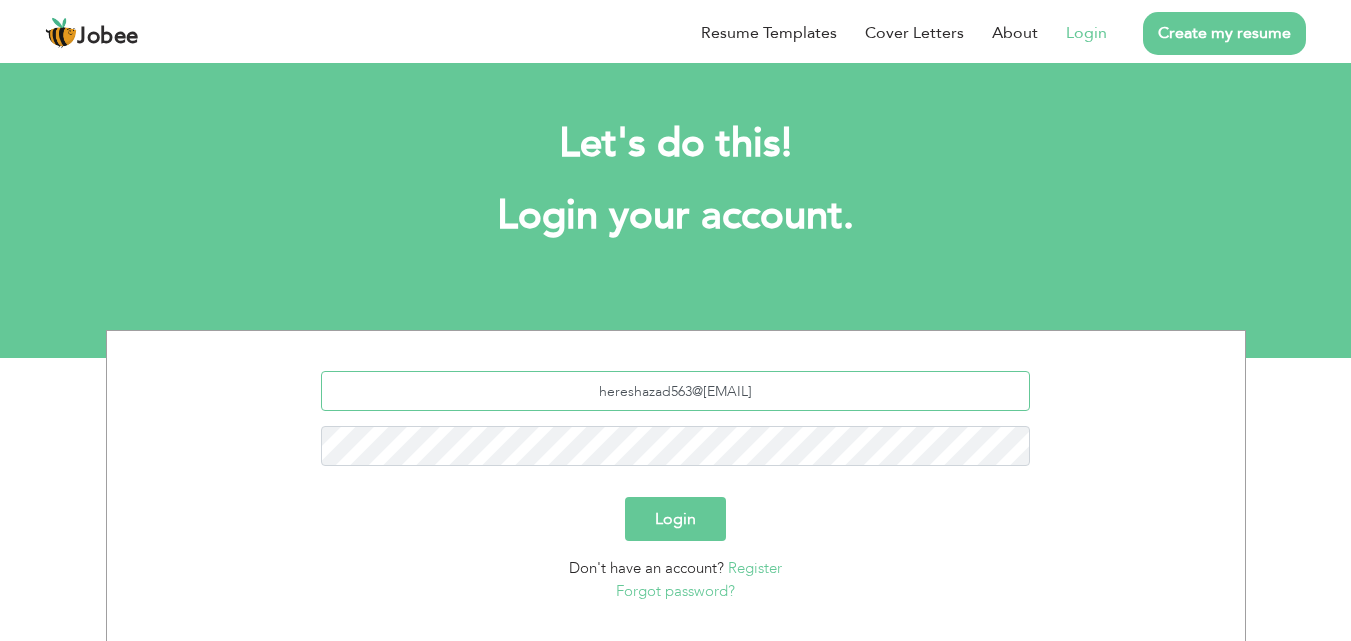 type on "hereshazad563@gmail.com" 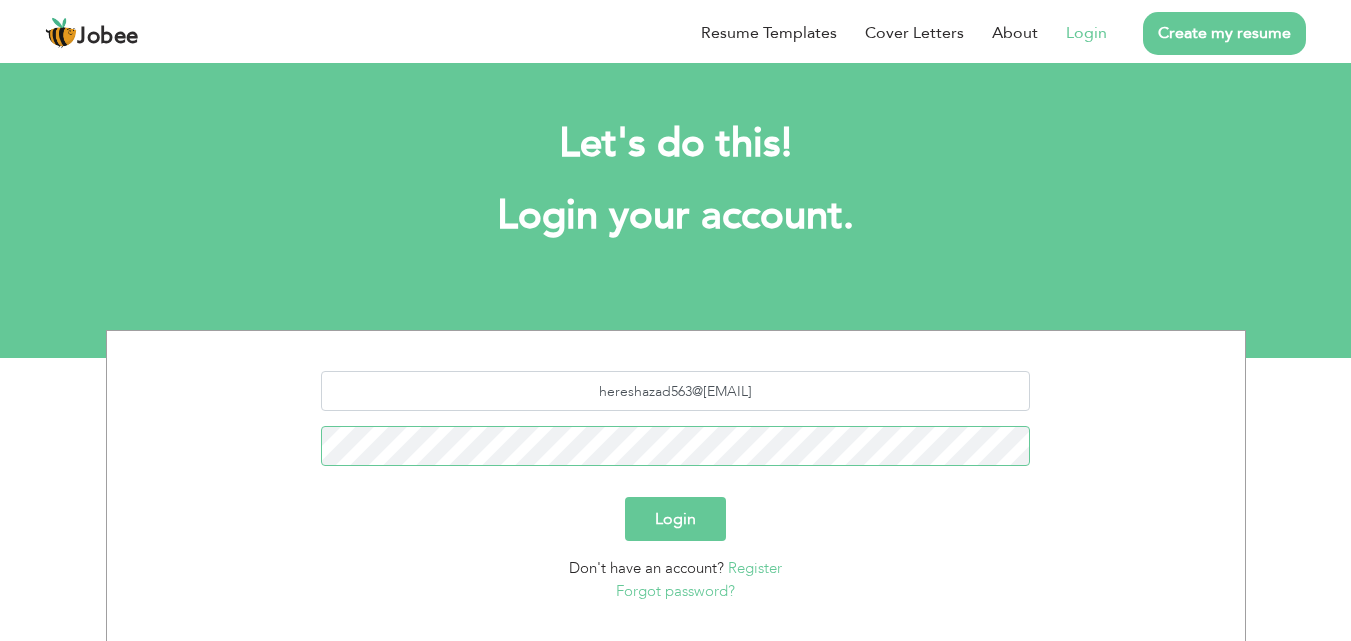 click on "Login" at bounding box center (675, 519) 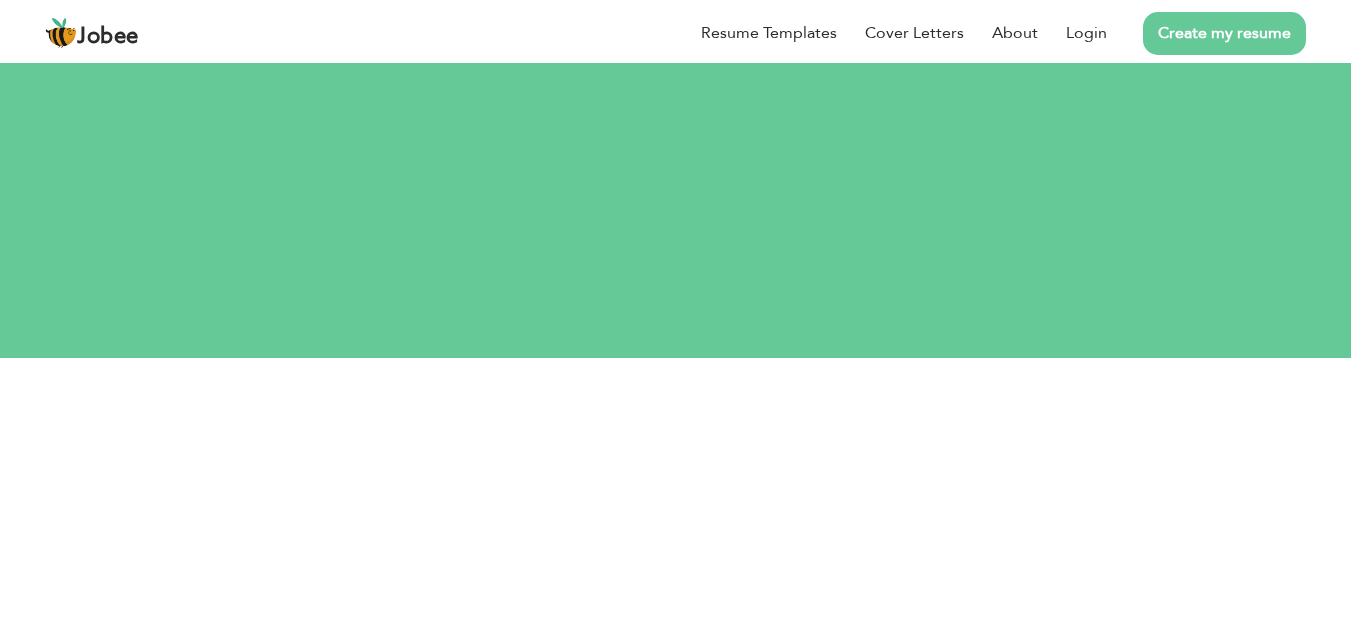scroll, scrollTop: 0, scrollLeft: 0, axis: both 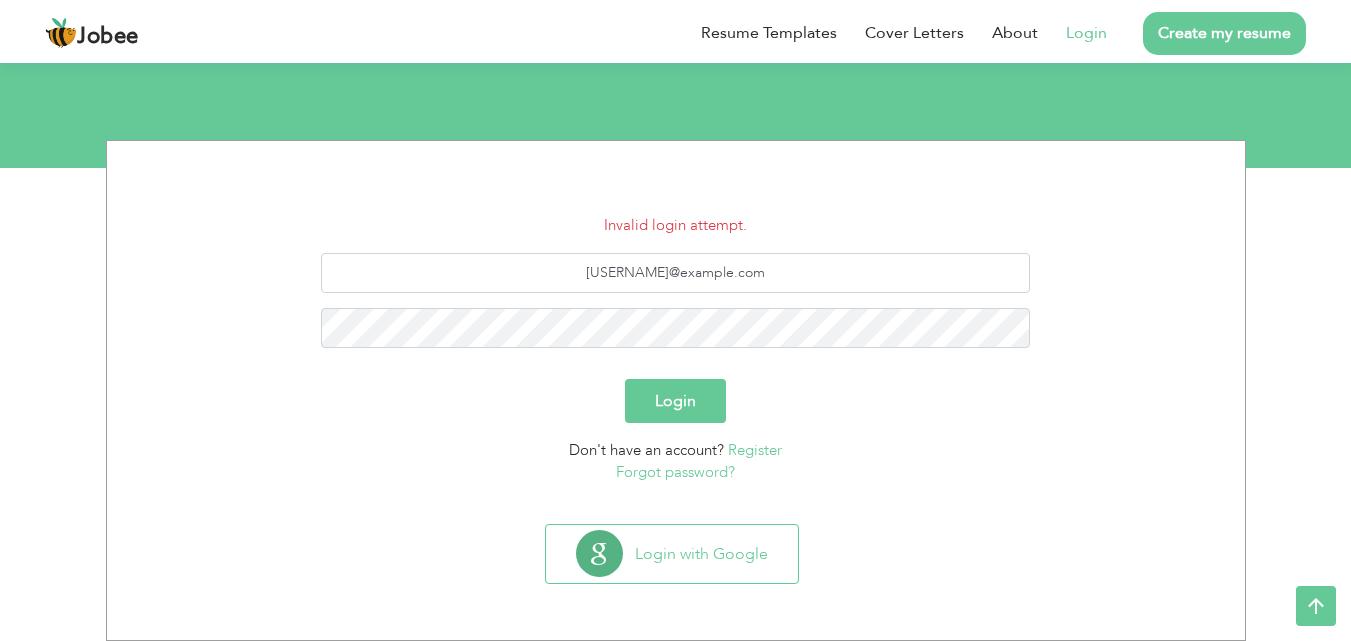 click on "Forgot password?" at bounding box center (675, 472) 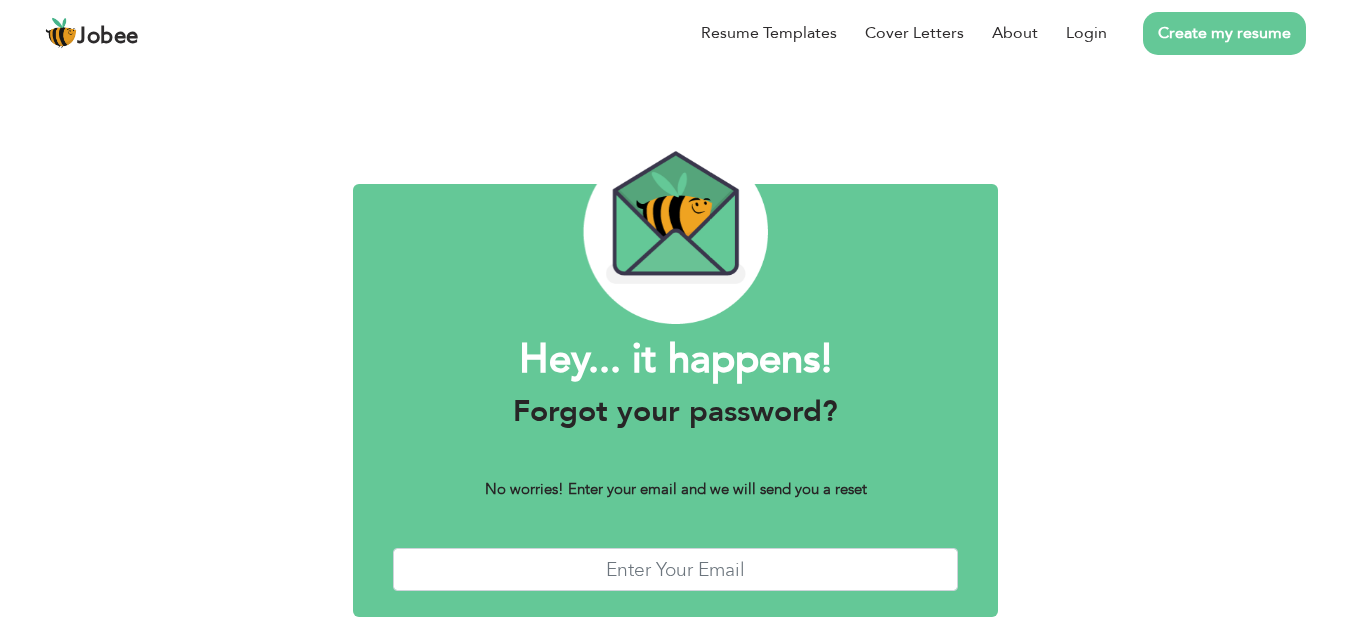 scroll, scrollTop: 0, scrollLeft: 0, axis: both 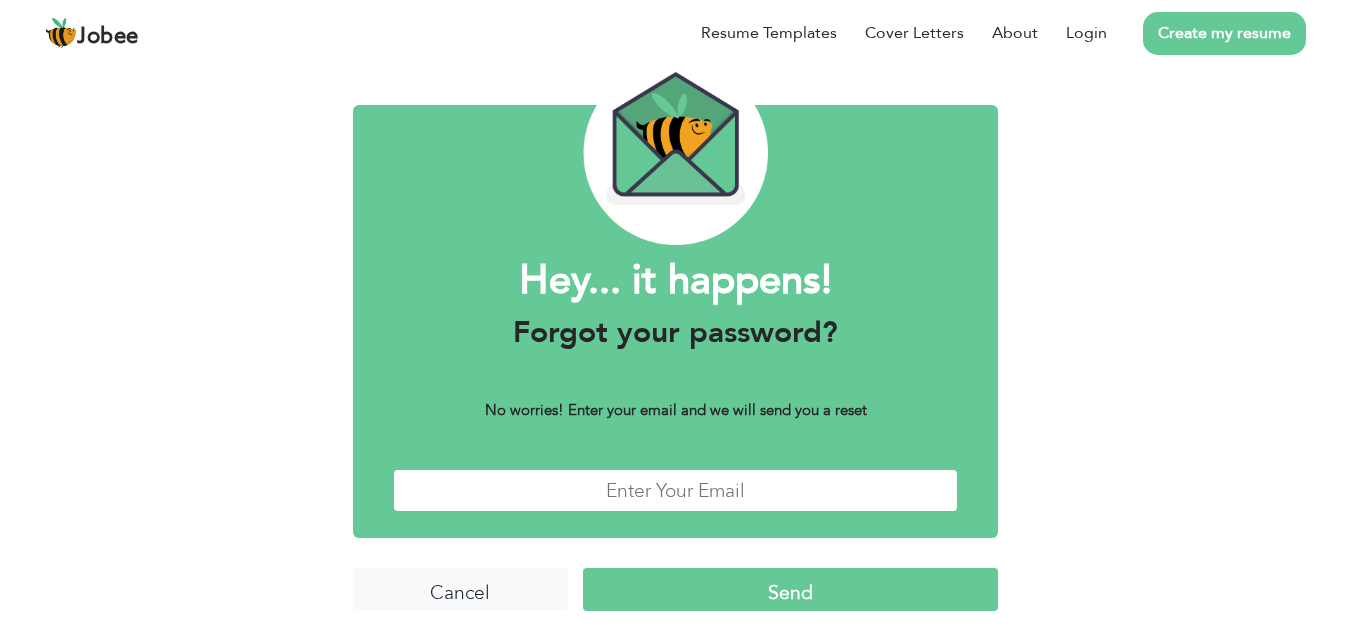 click at bounding box center [676, 490] 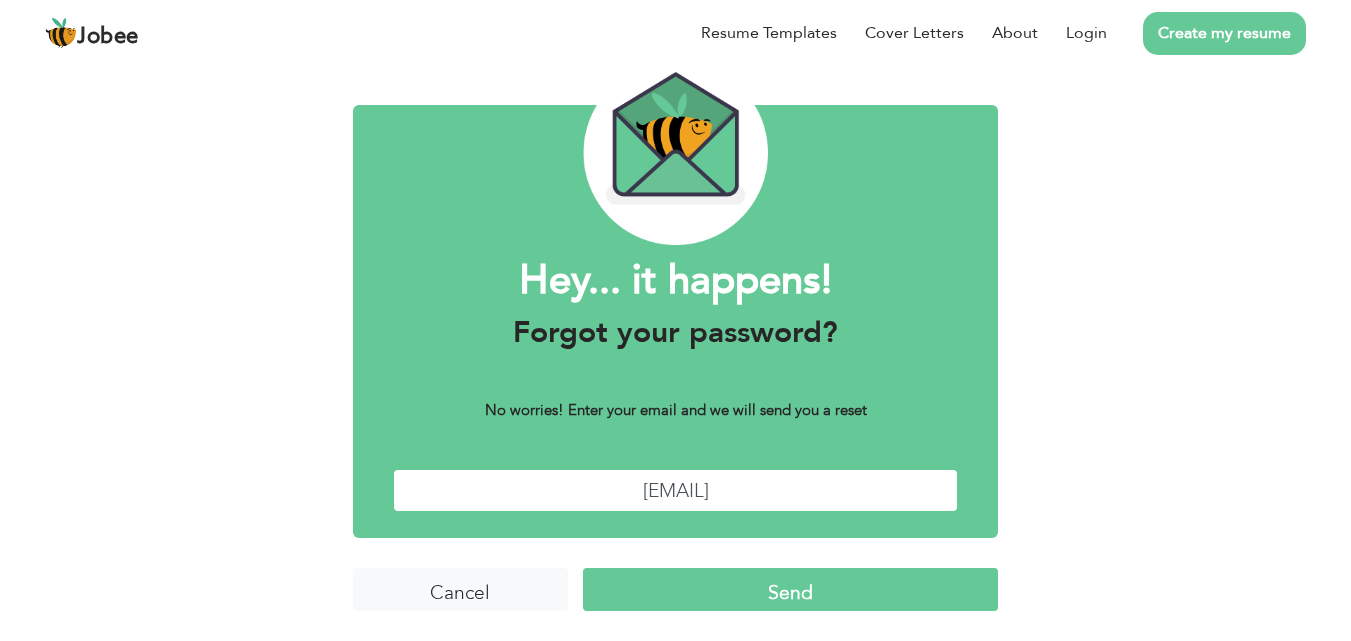 type on "hereshahzad563@gmail.com" 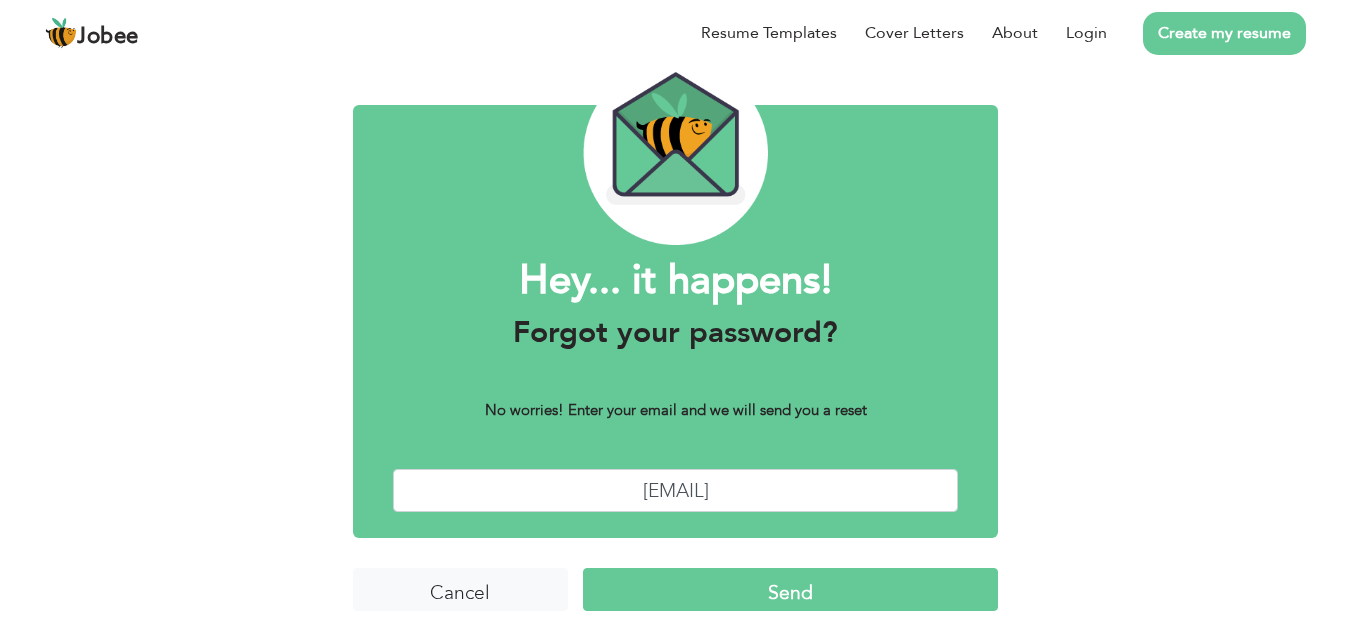 click on "Send" at bounding box center [790, 589] 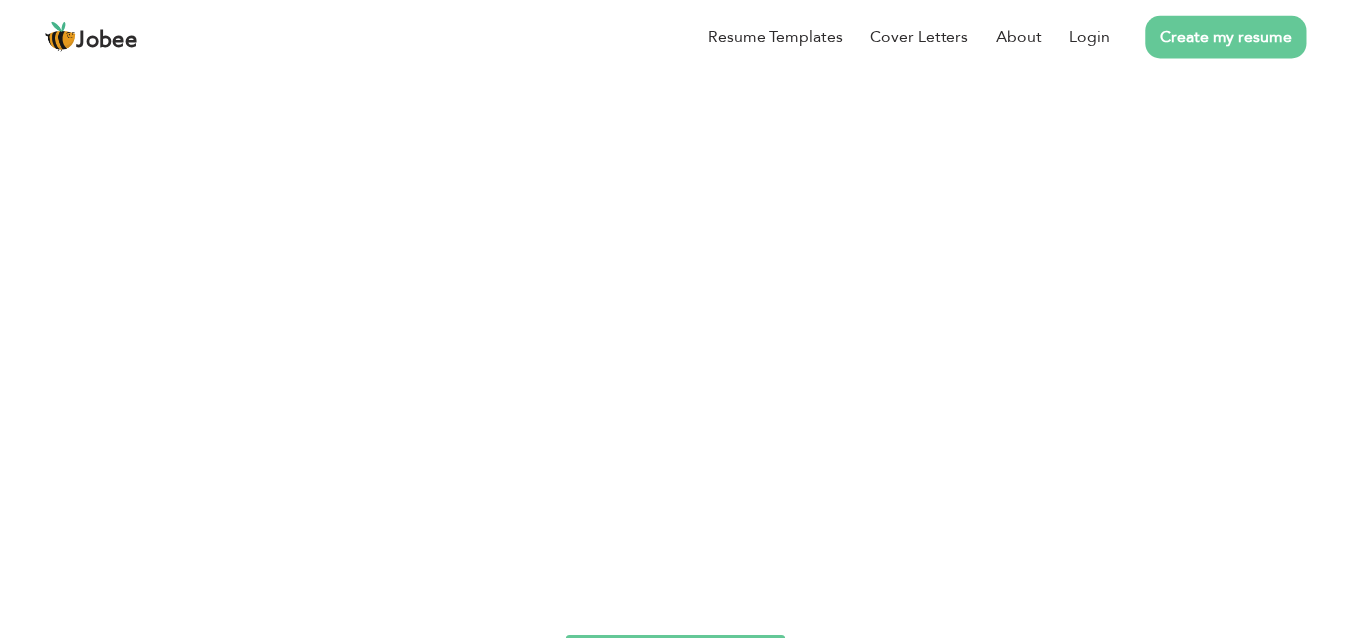scroll, scrollTop: 0, scrollLeft: 0, axis: both 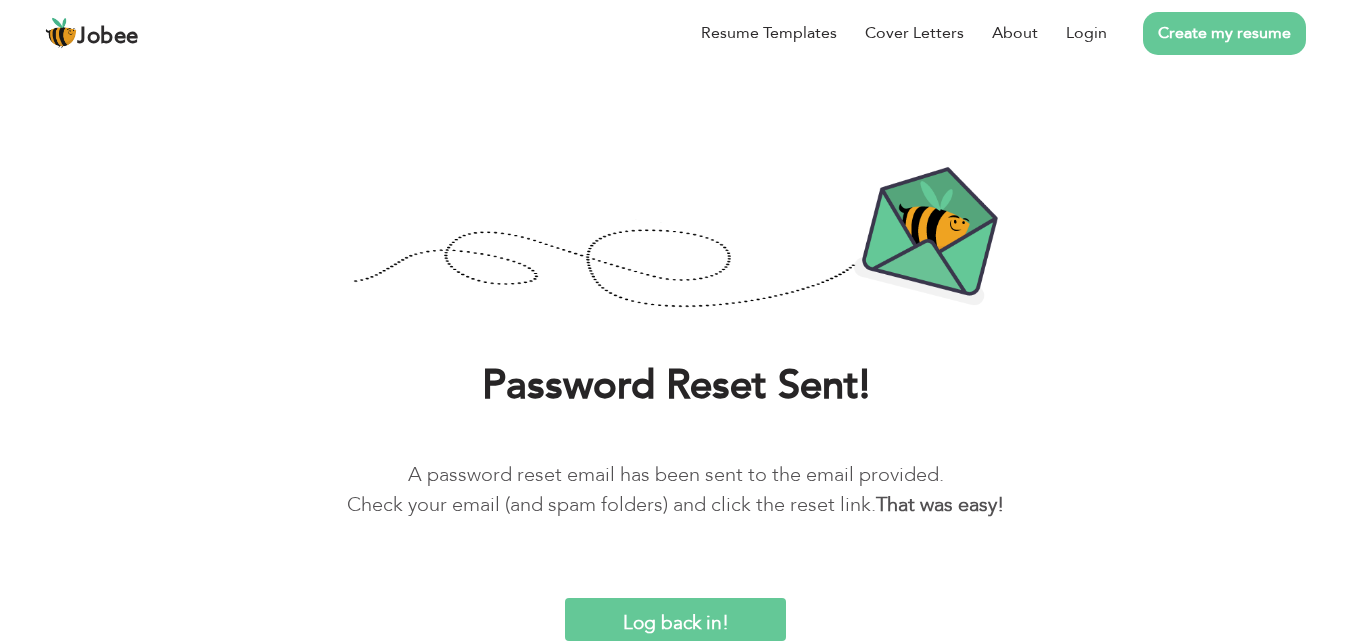 click on "Create my resume" at bounding box center [1224, 33] 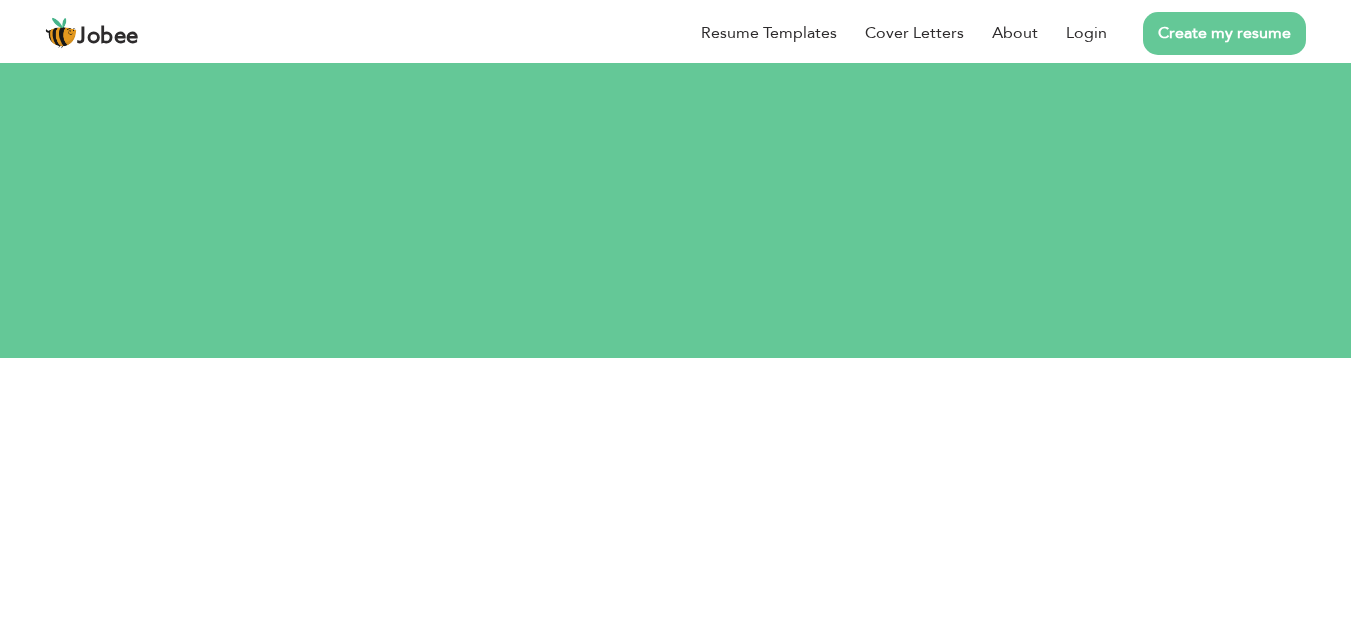 scroll, scrollTop: 0, scrollLeft: 0, axis: both 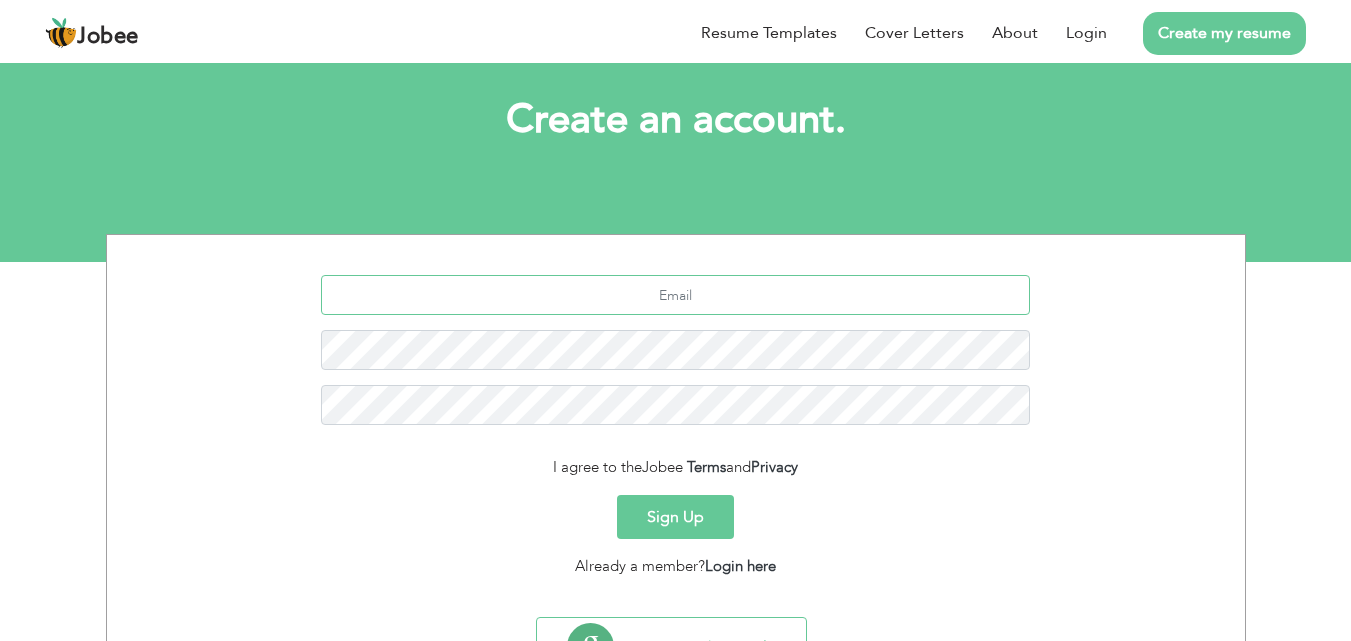 click at bounding box center (675, 295) 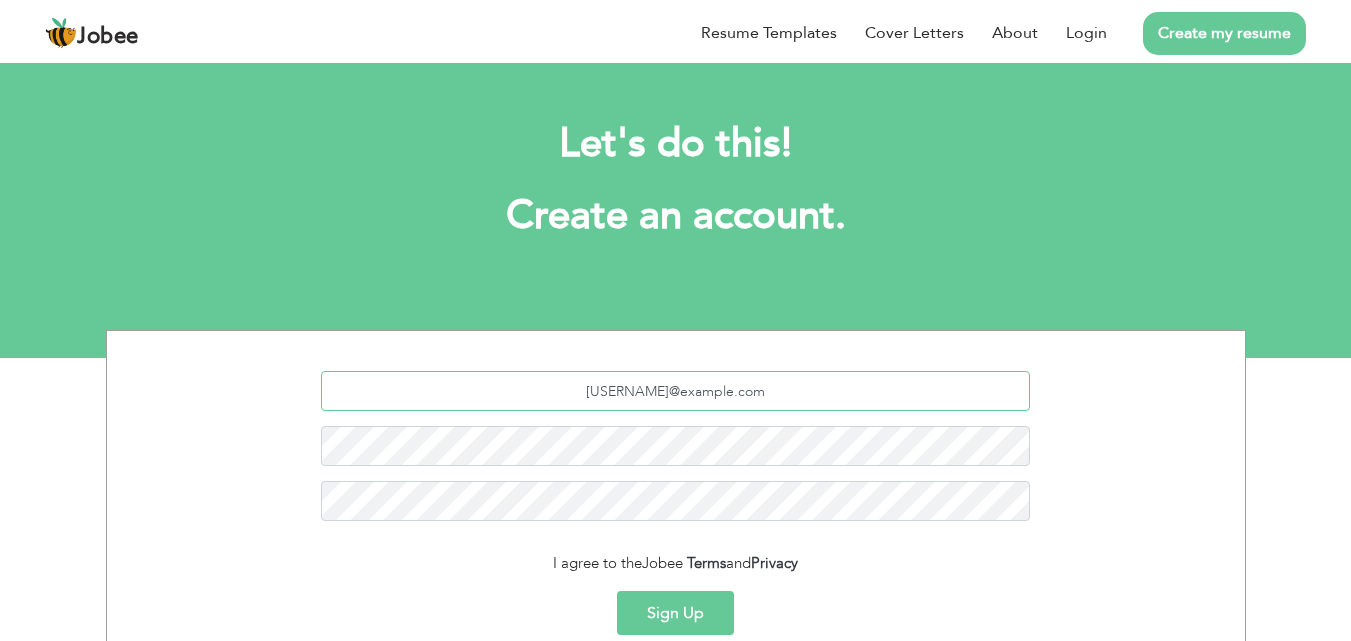 scroll, scrollTop: 189, scrollLeft: 0, axis: vertical 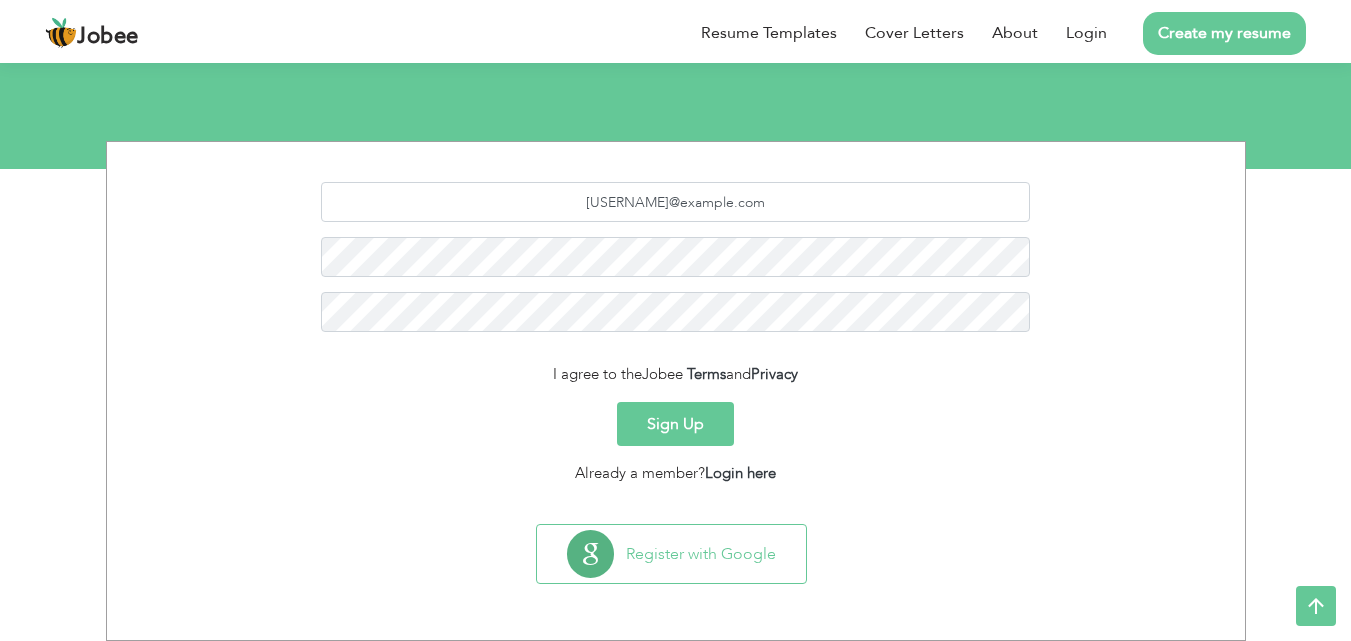 click on "Sign Up" at bounding box center [675, 424] 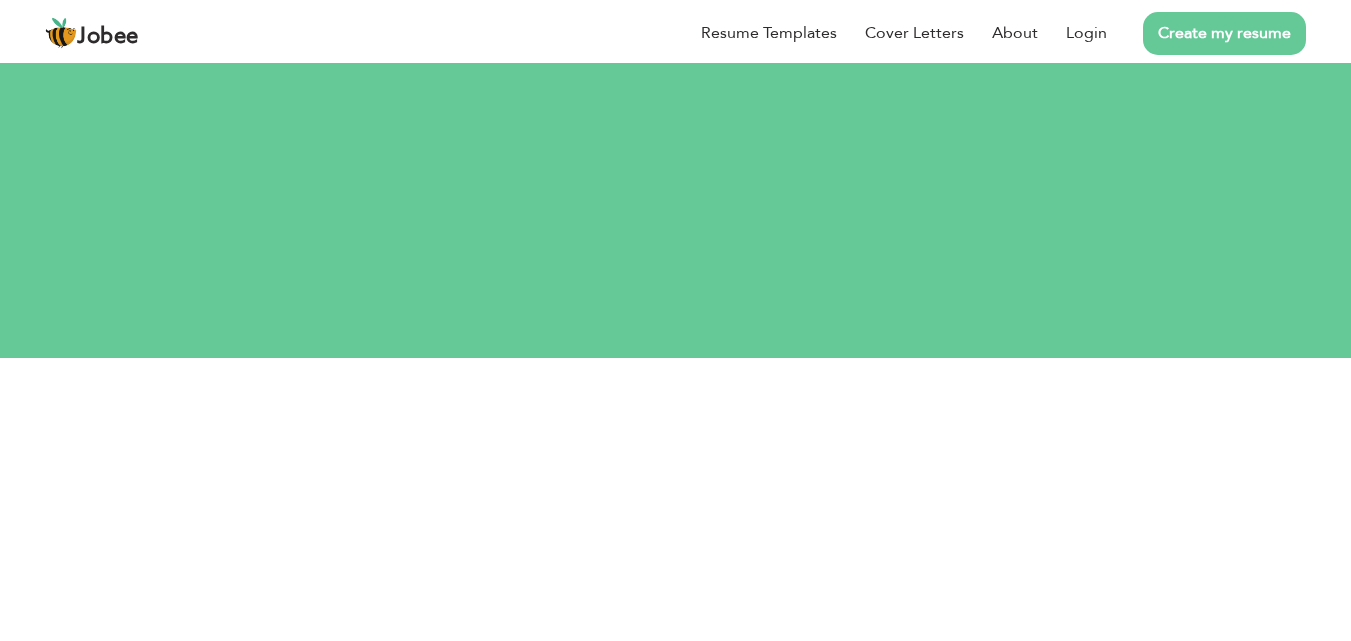 scroll, scrollTop: 0, scrollLeft: 0, axis: both 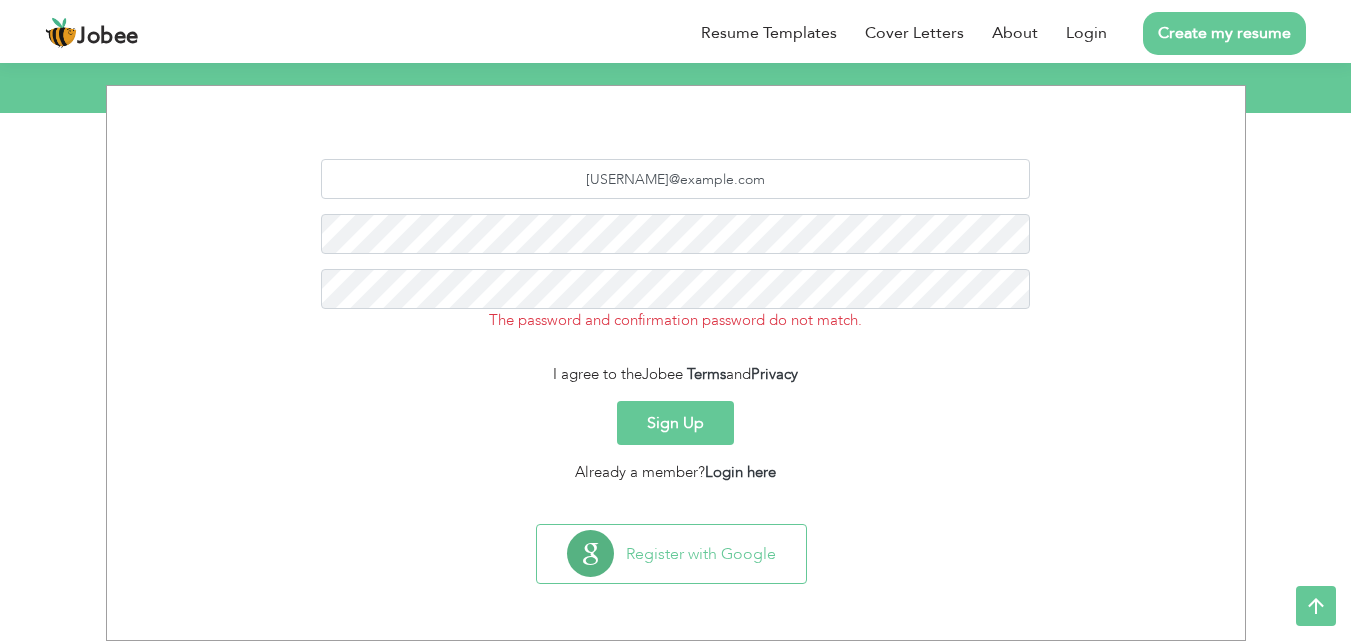 click on "Sign Up" at bounding box center [675, 423] 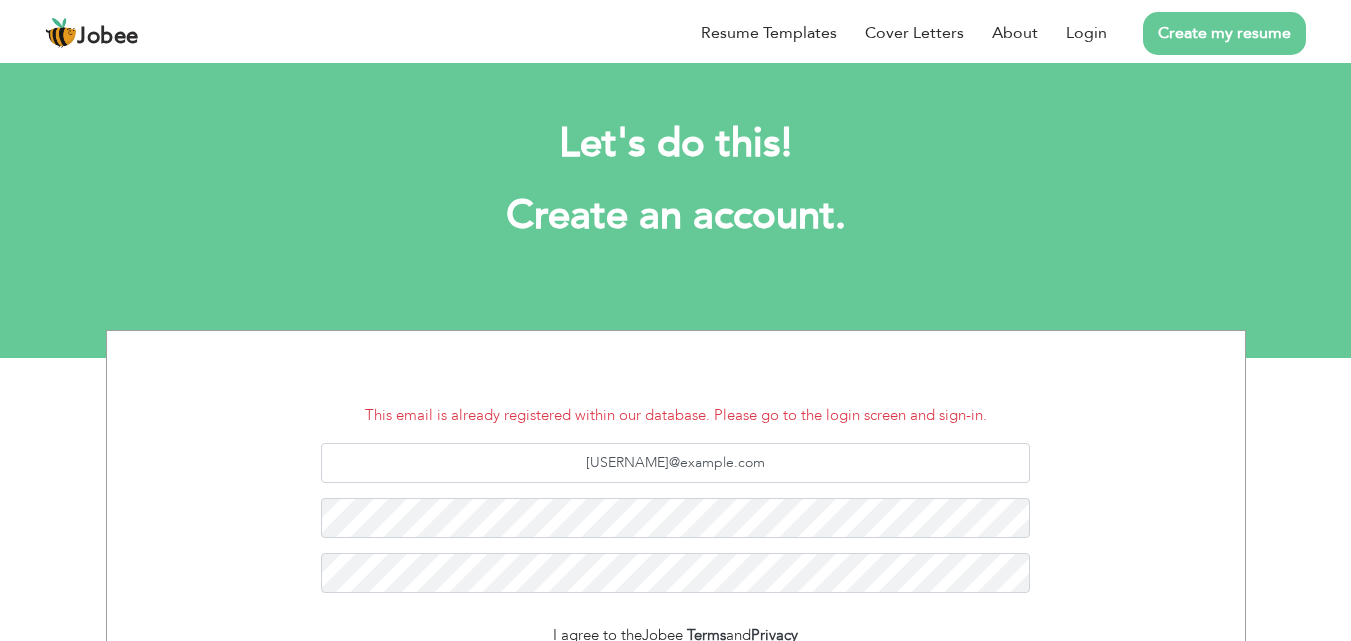 scroll, scrollTop: 0, scrollLeft: 0, axis: both 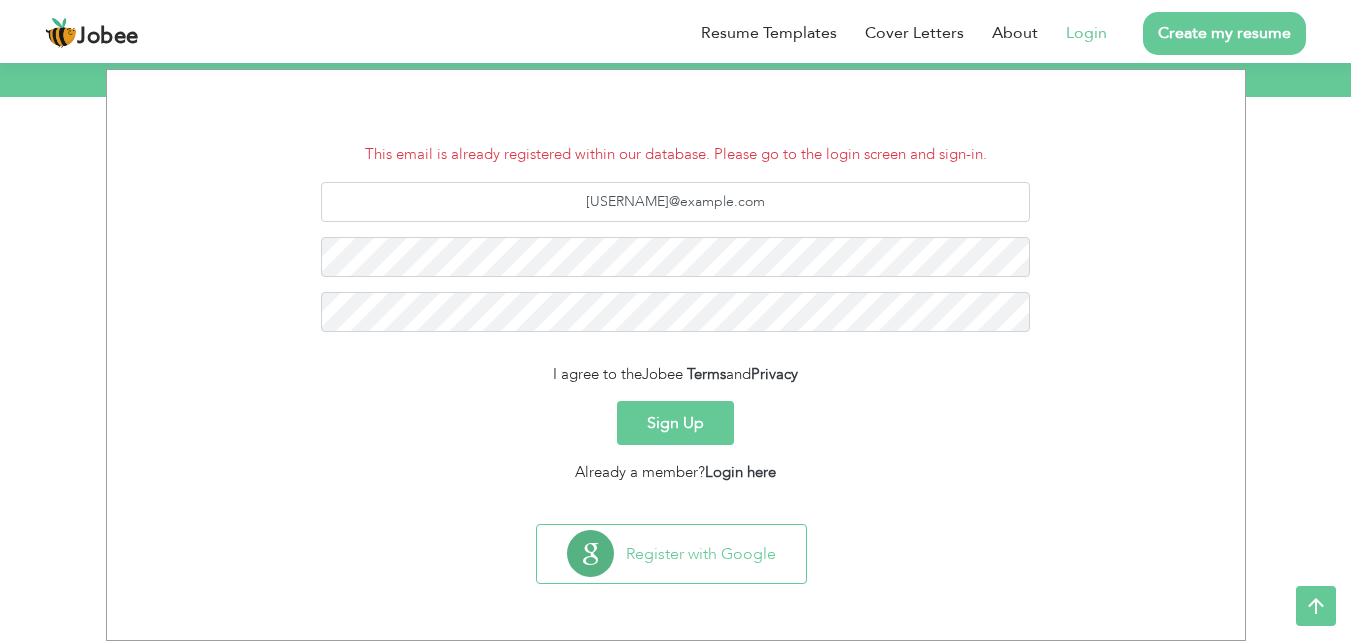 click on "Login" at bounding box center [1086, 33] 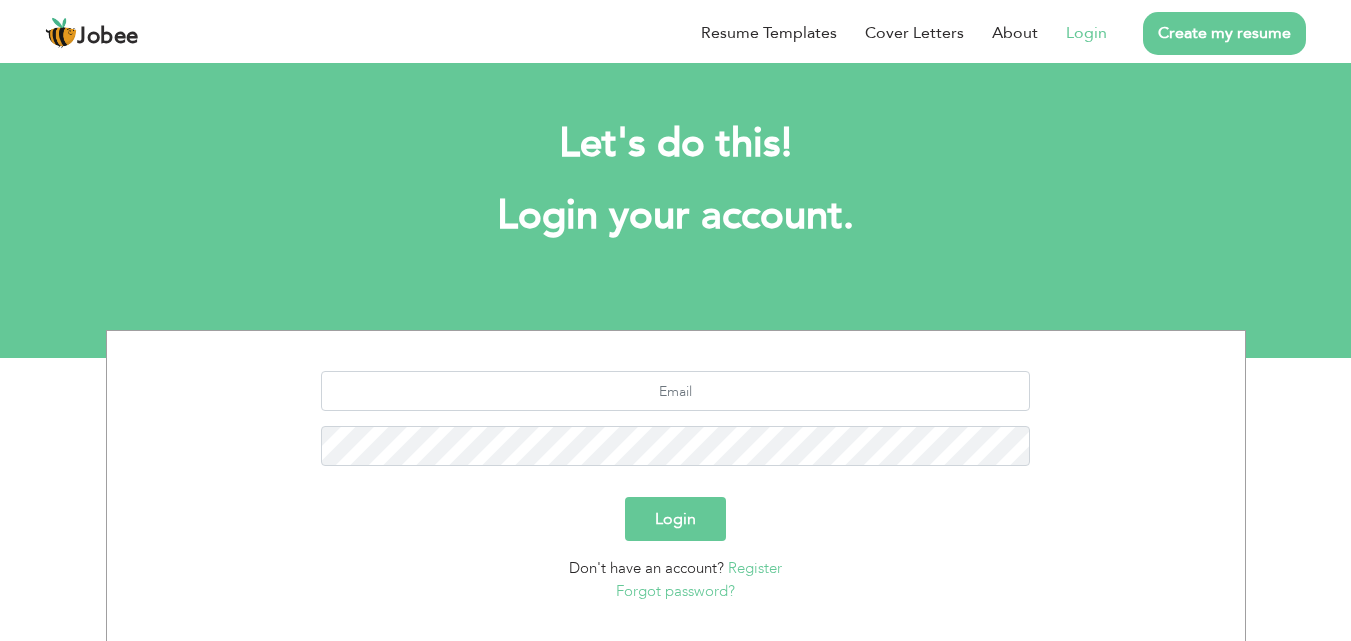 scroll, scrollTop: 0, scrollLeft: 0, axis: both 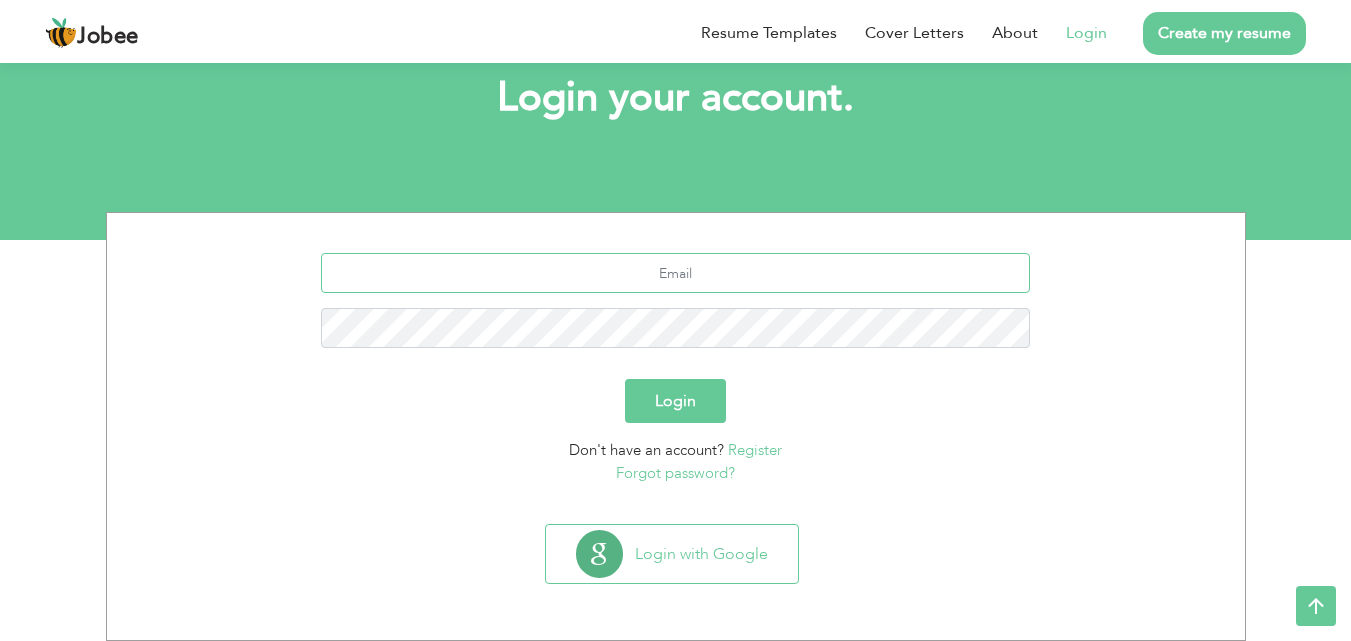 click at bounding box center [675, 273] 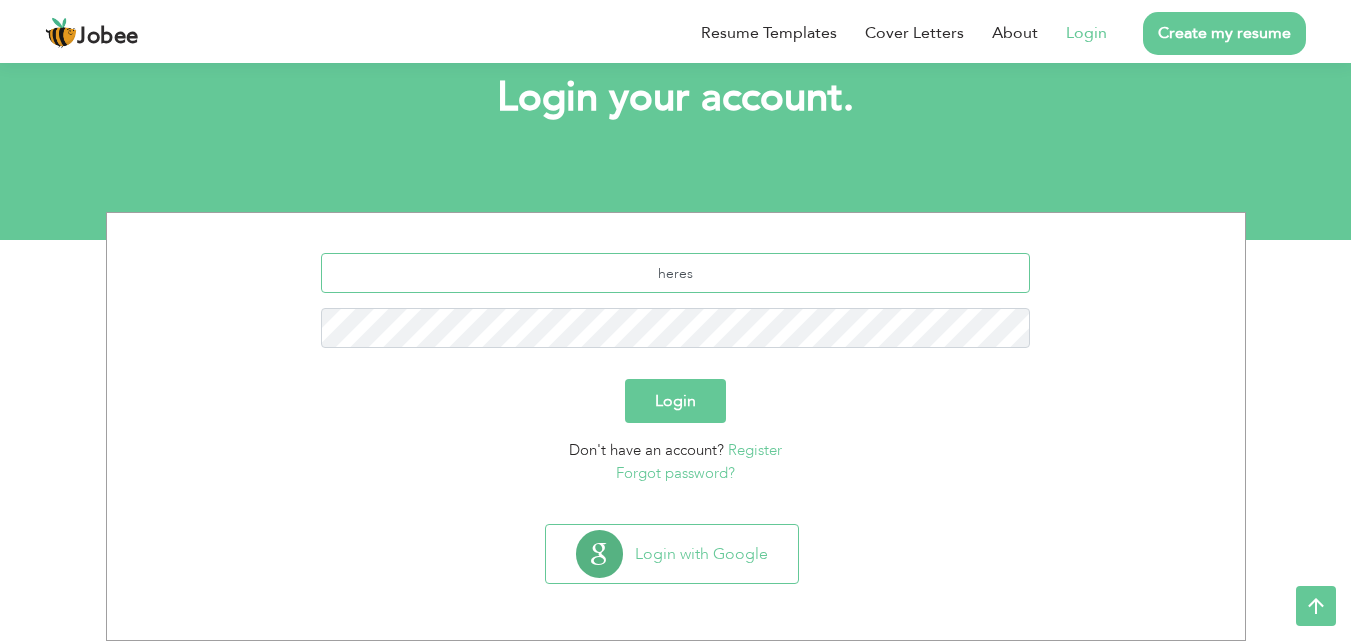 type on "[USERNAME]@example.com" 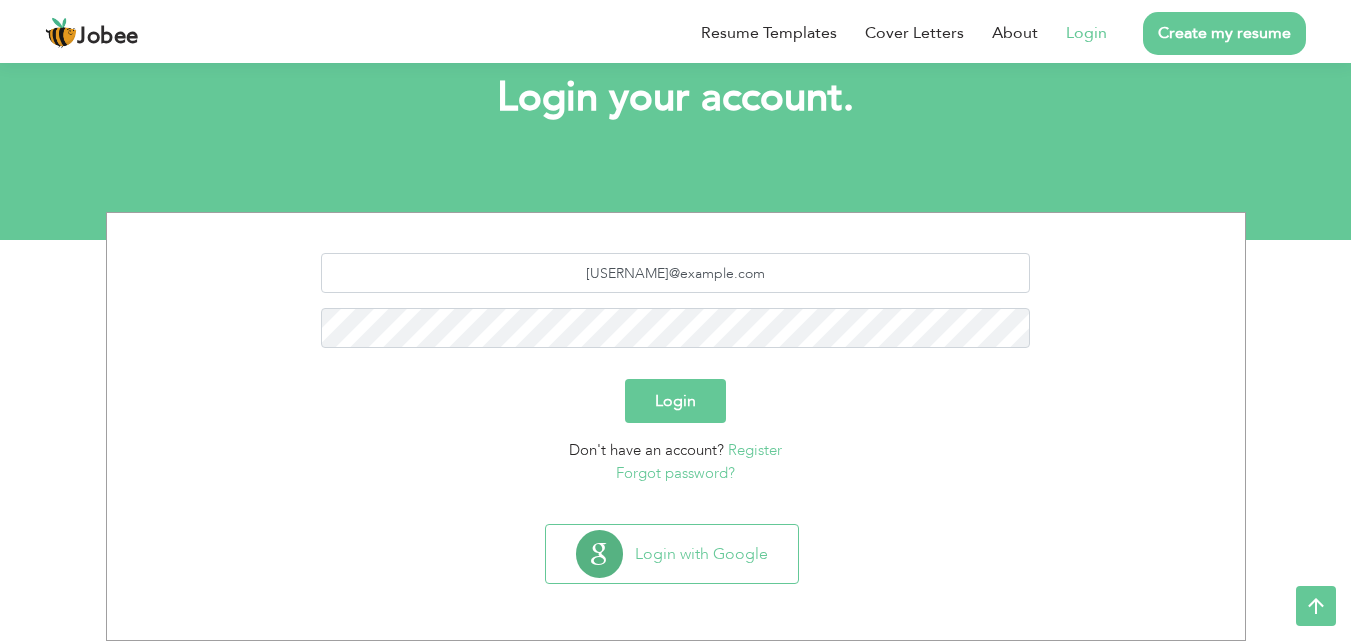 click on "Login" at bounding box center (675, 401) 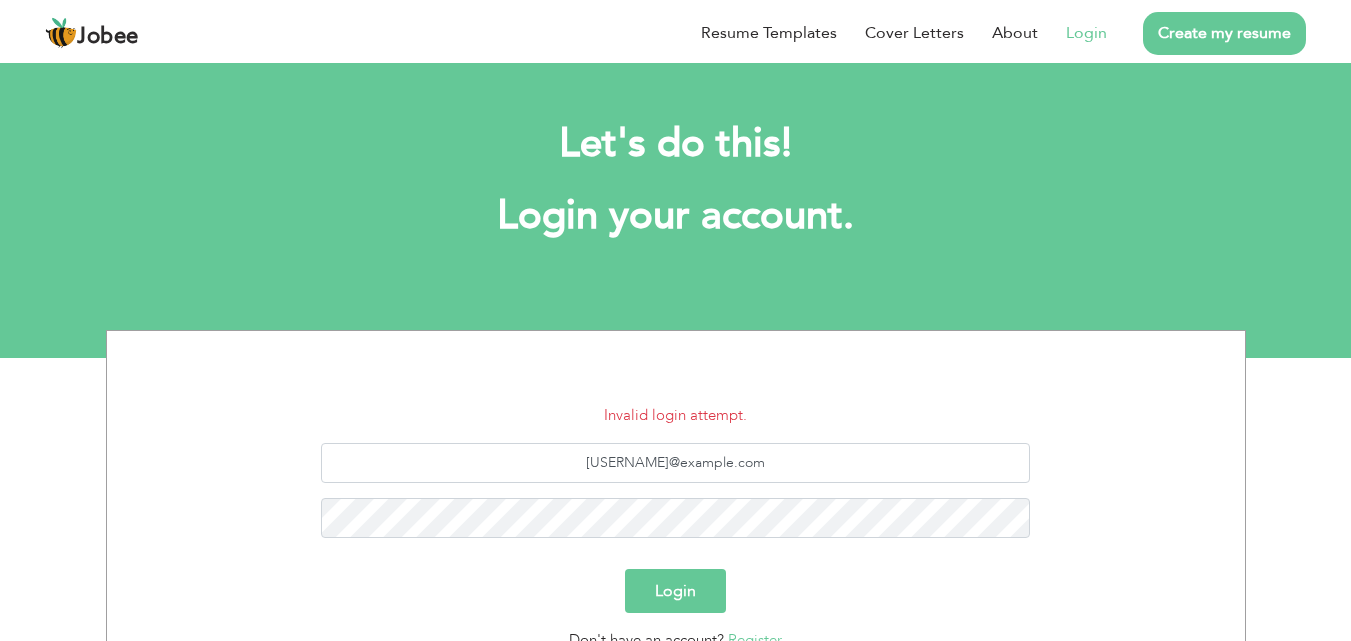 scroll, scrollTop: 0, scrollLeft: 0, axis: both 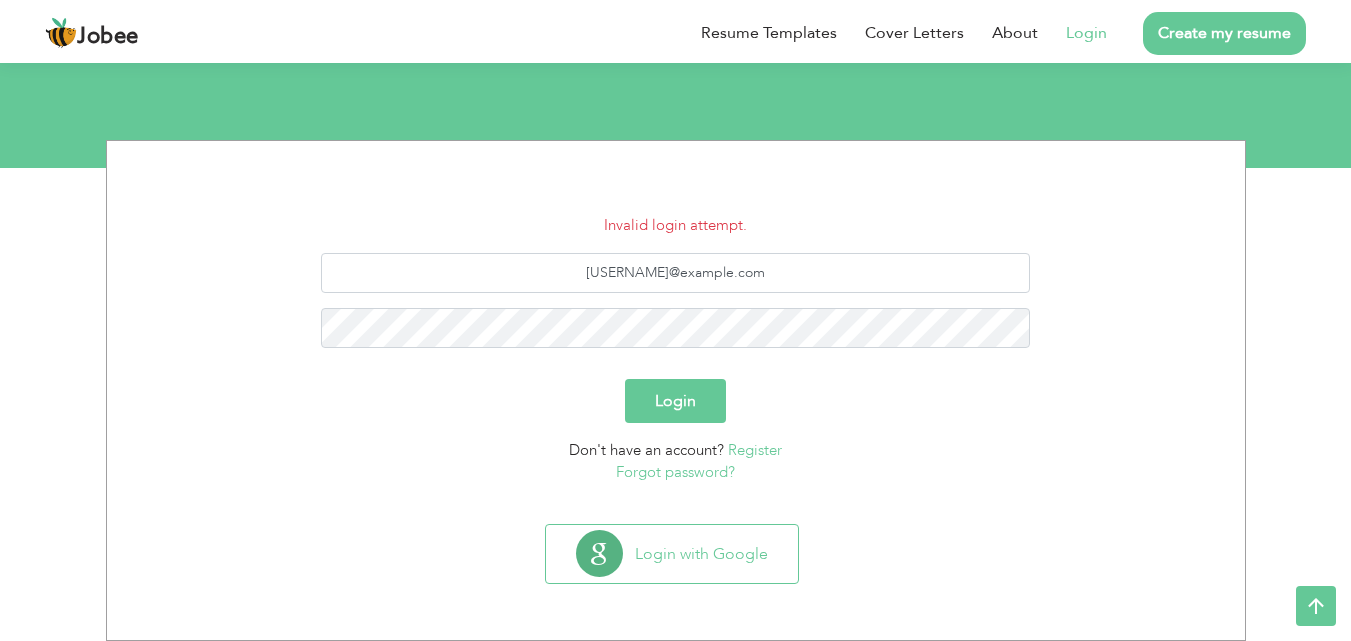 click on "Login" at bounding box center [675, 401] 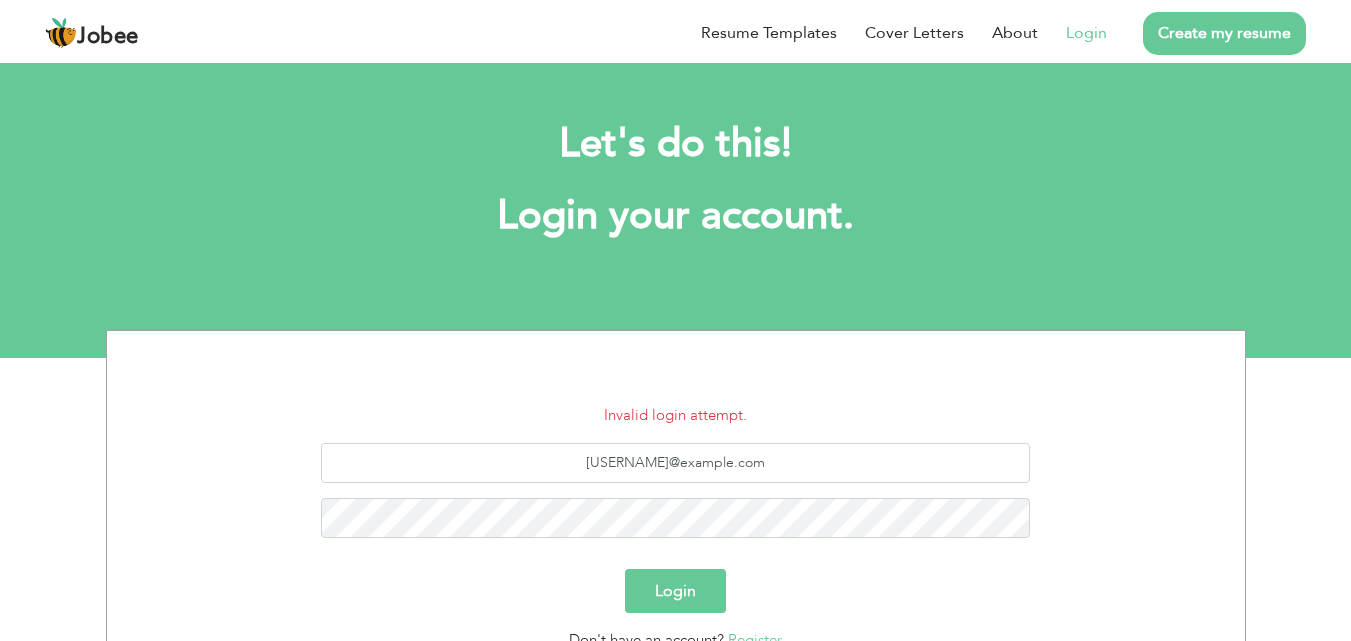 scroll, scrollTop: 0, scrollLeft: 0, axis: both 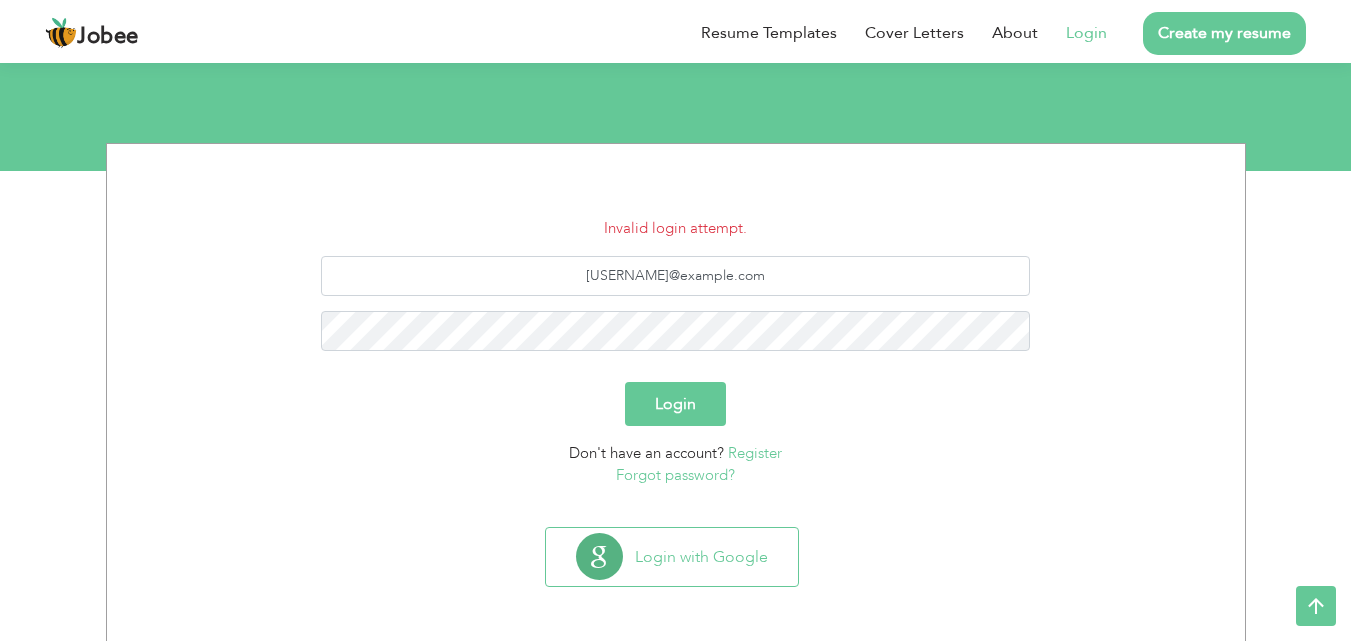click on "Forgot password?" at bounding box center [675, 475] 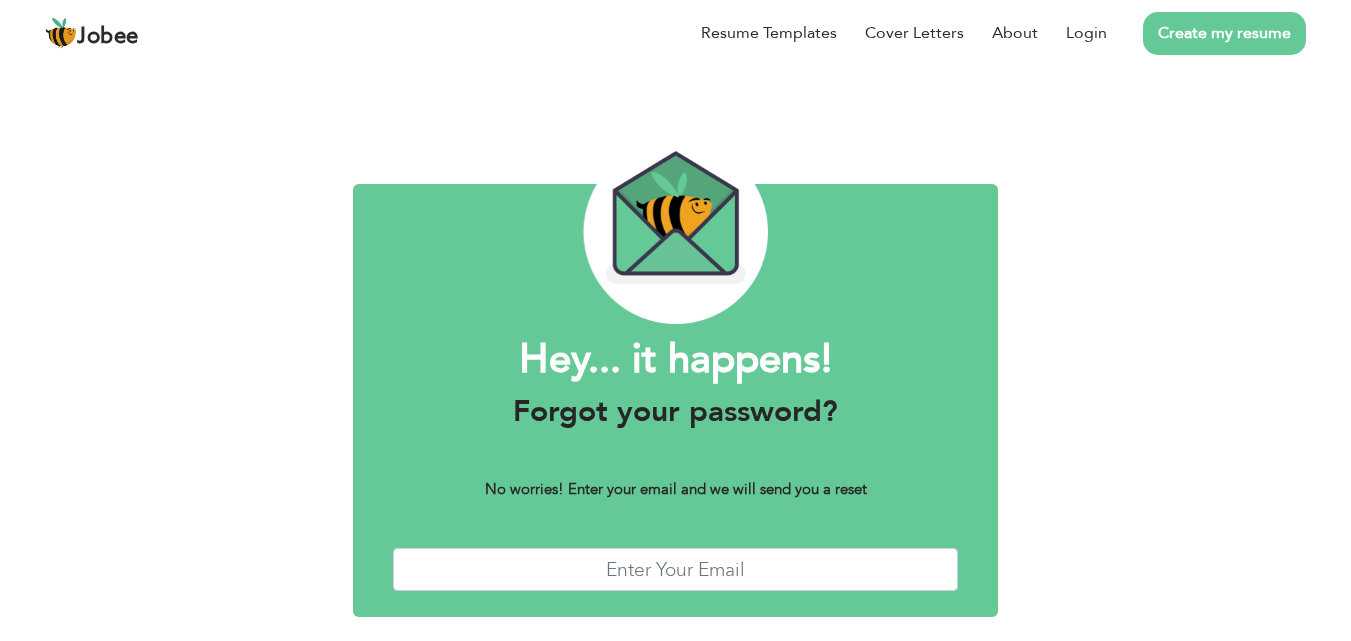scroll, scrollTop: 0, scrollLeft: 0, axis: both 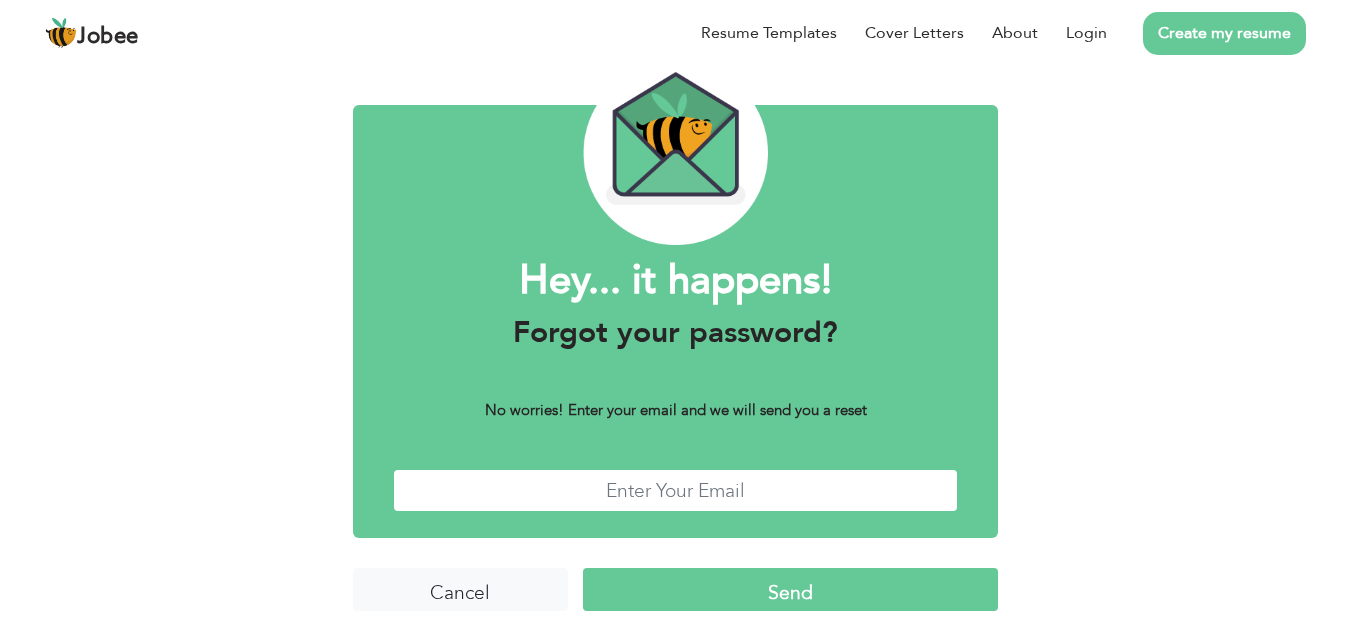 click at bounding box center [676, 490] 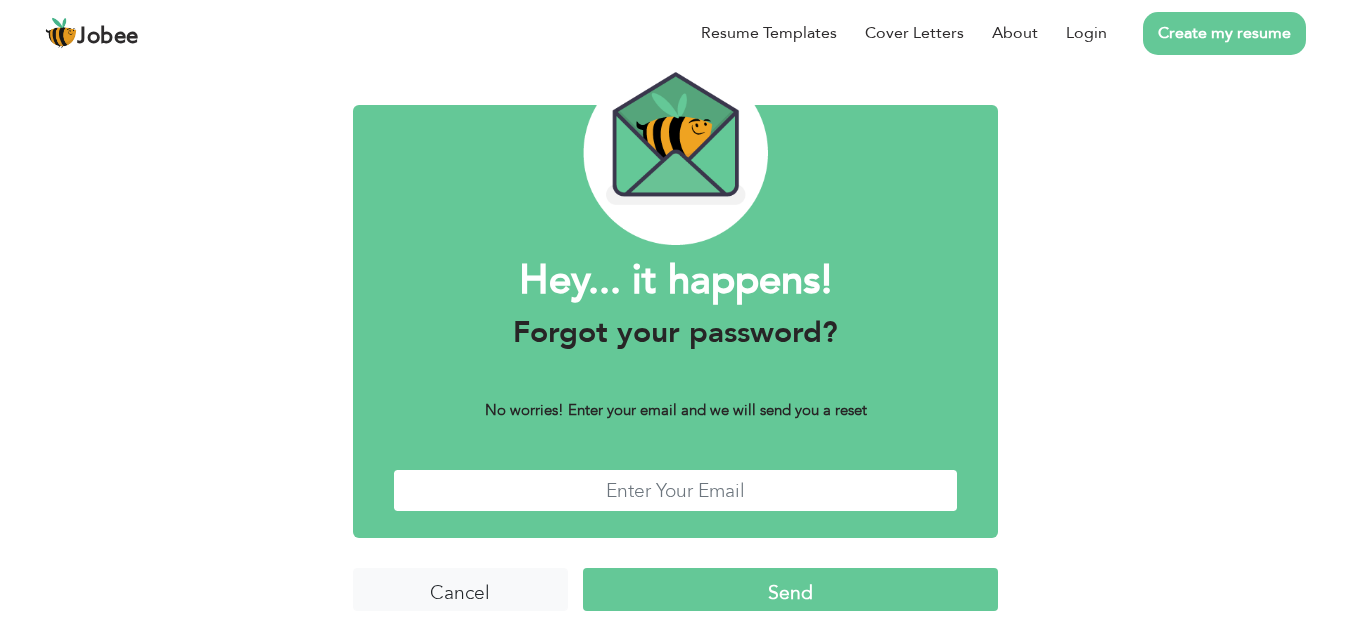 type on "[USERNAME]@example.com" 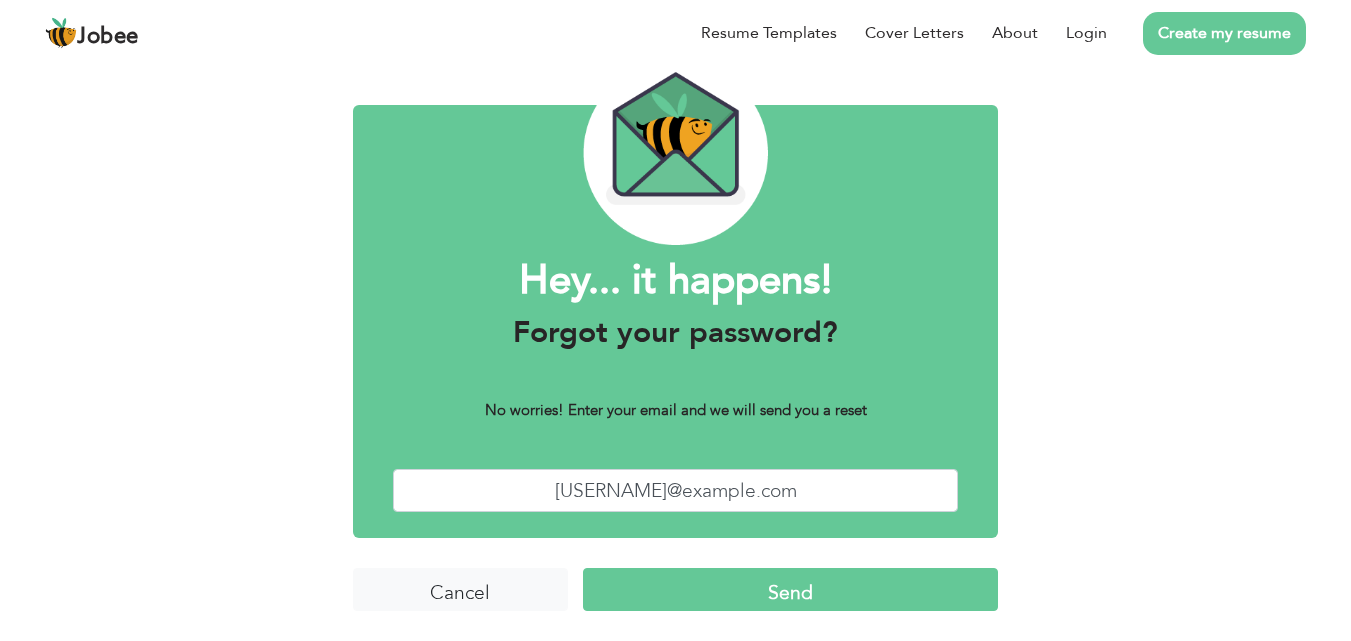 click on "Send" at bounding box center (790, 589) 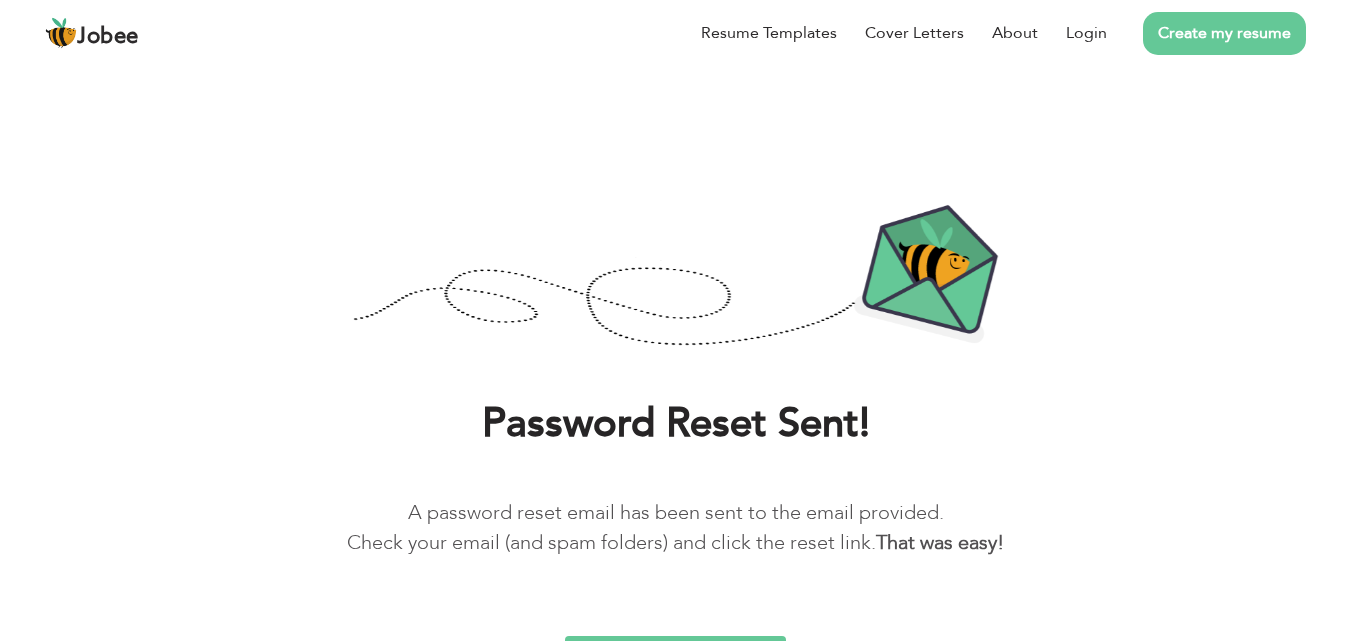 scroll, scrollTop: 0, scrollLeft: 0, axis: both 